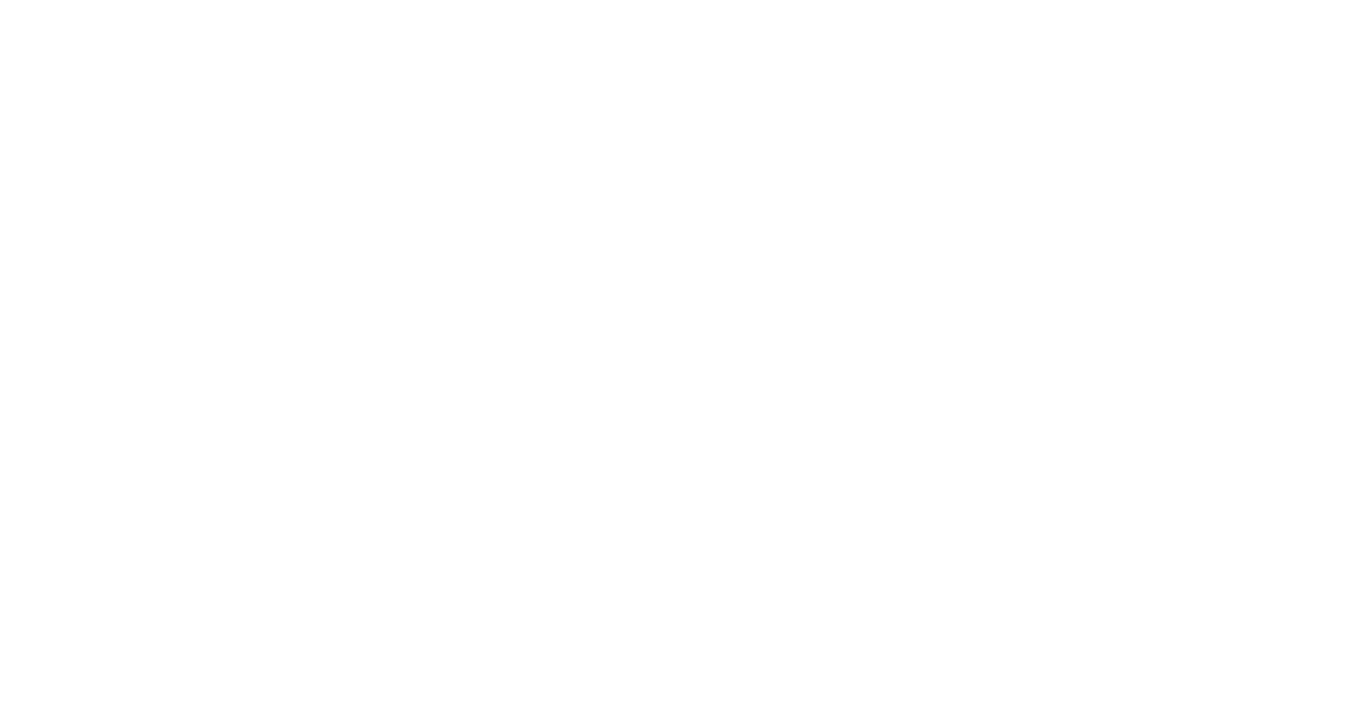 scroll, scrollTop: 0, scrollLeft: 0, axis: both 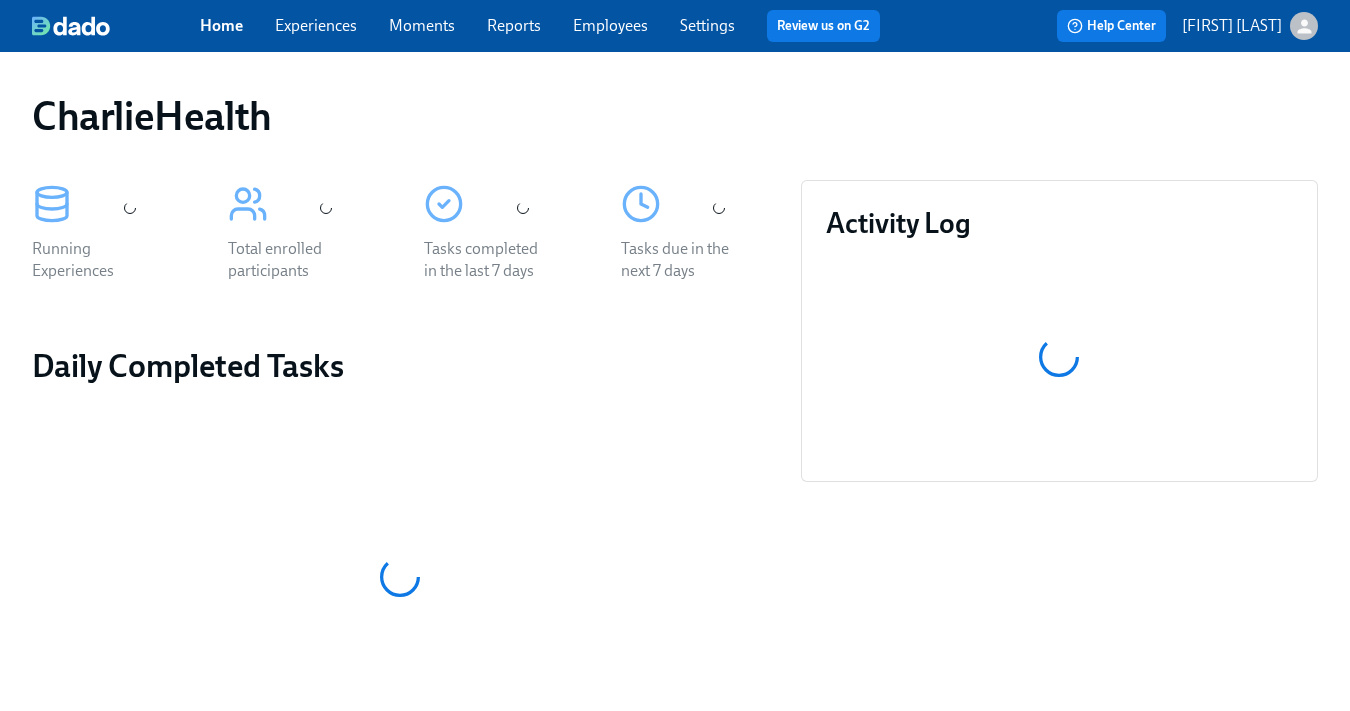 click on "Experiences" at bounding box center (316, 25) 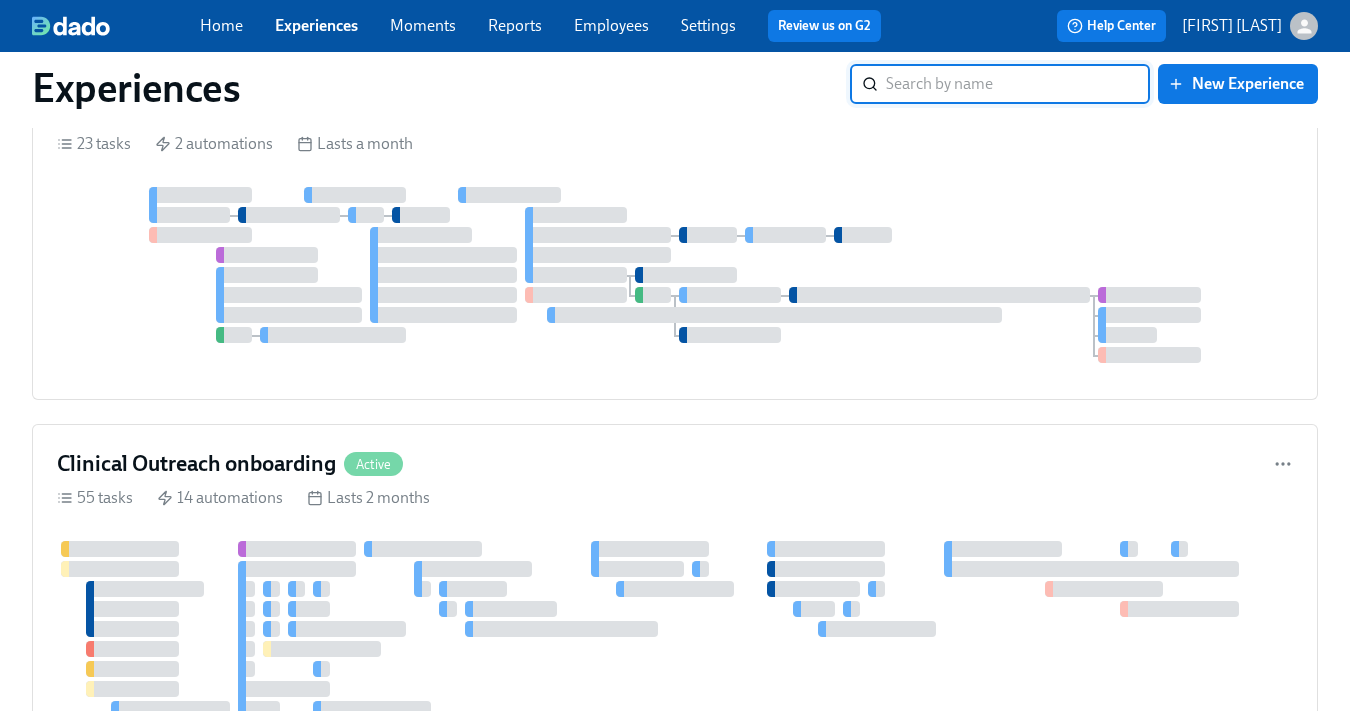 scroll, scrollTop: 4338, scrollLeft: 0, axis: vertical 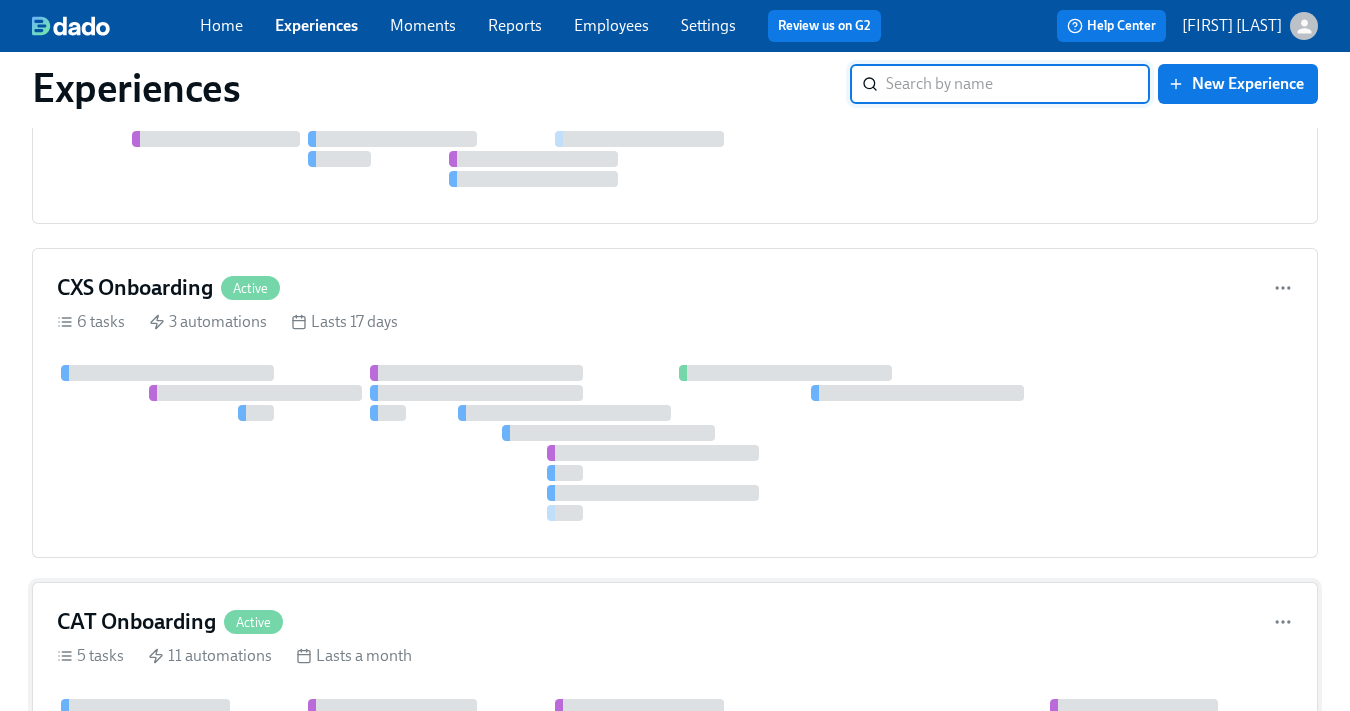 click at bounding box center [392, 727] 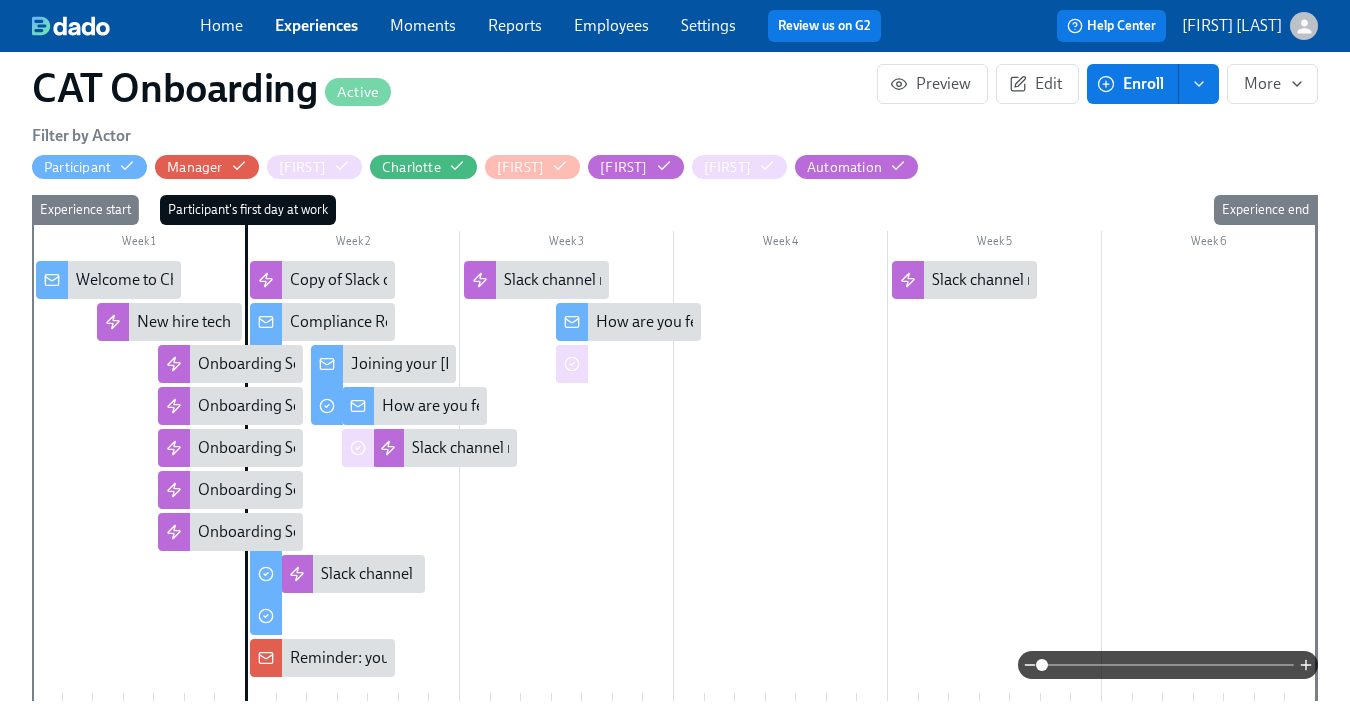 scroll, scrollTop: 600, scrollLeft: 0, axis: vertical 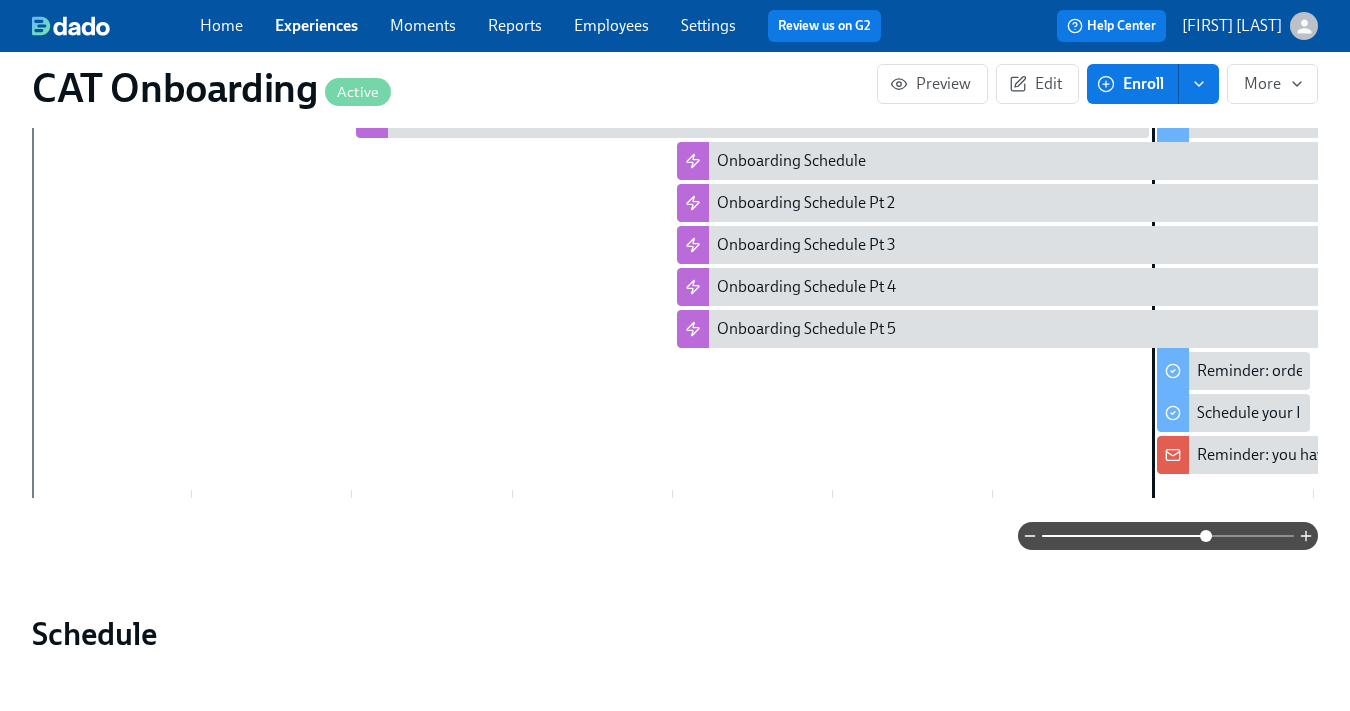 drag, startPoint x: 1044, startPoint y: 537, endPoint x: 1208, endPoint y: 536, distance: 164.00305 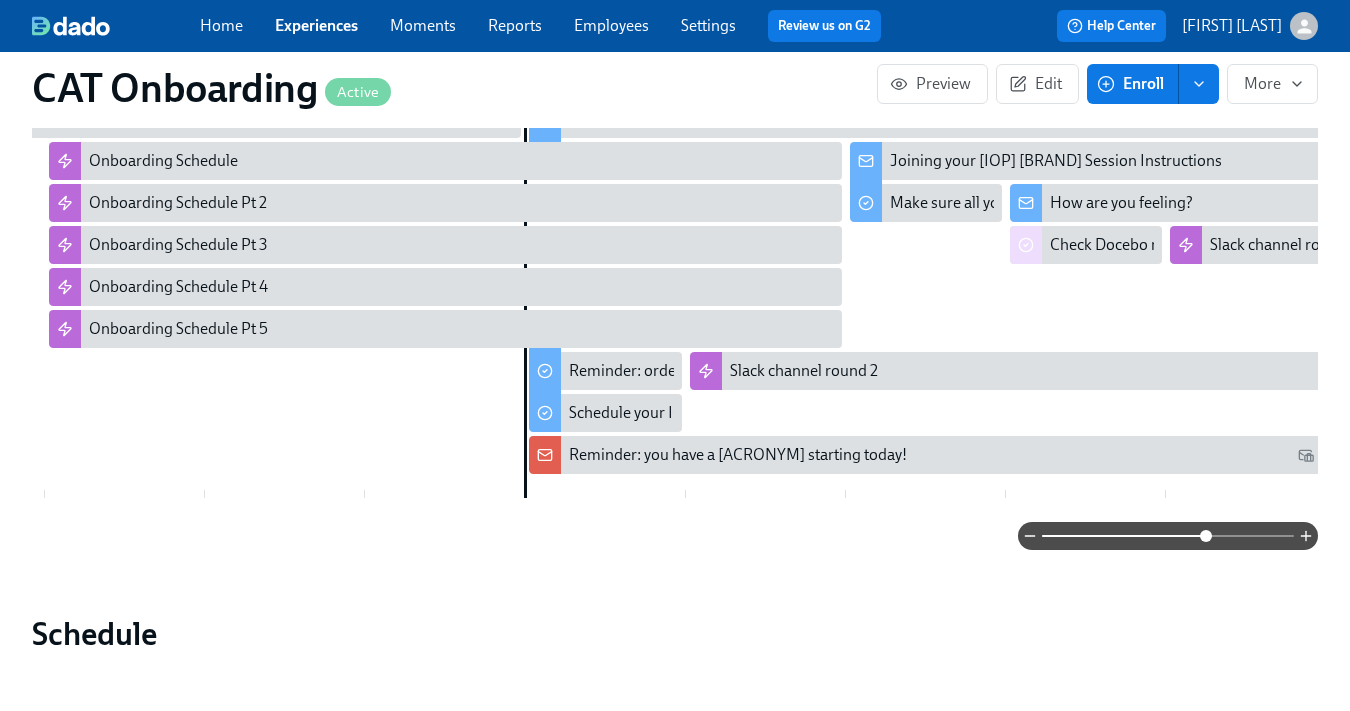 scroll, scrollTop: 405, scrollLeft: 0, axis: vertical 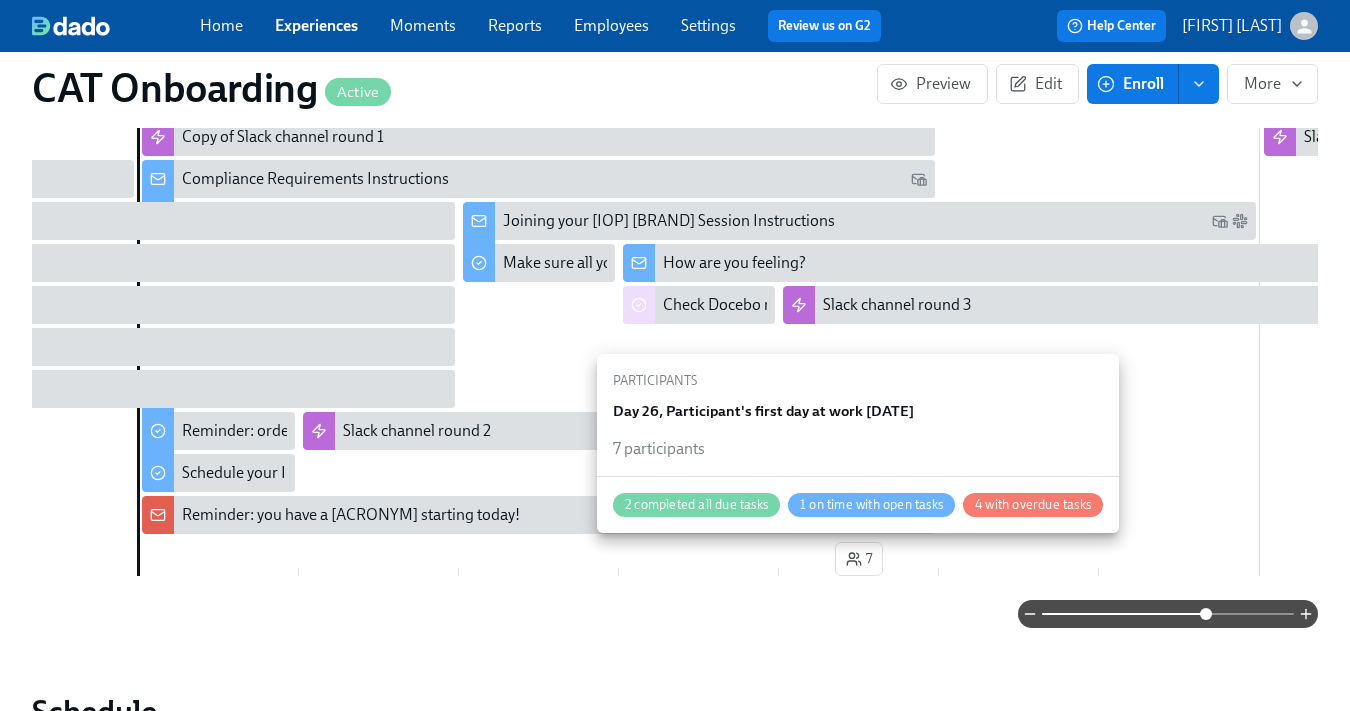 click 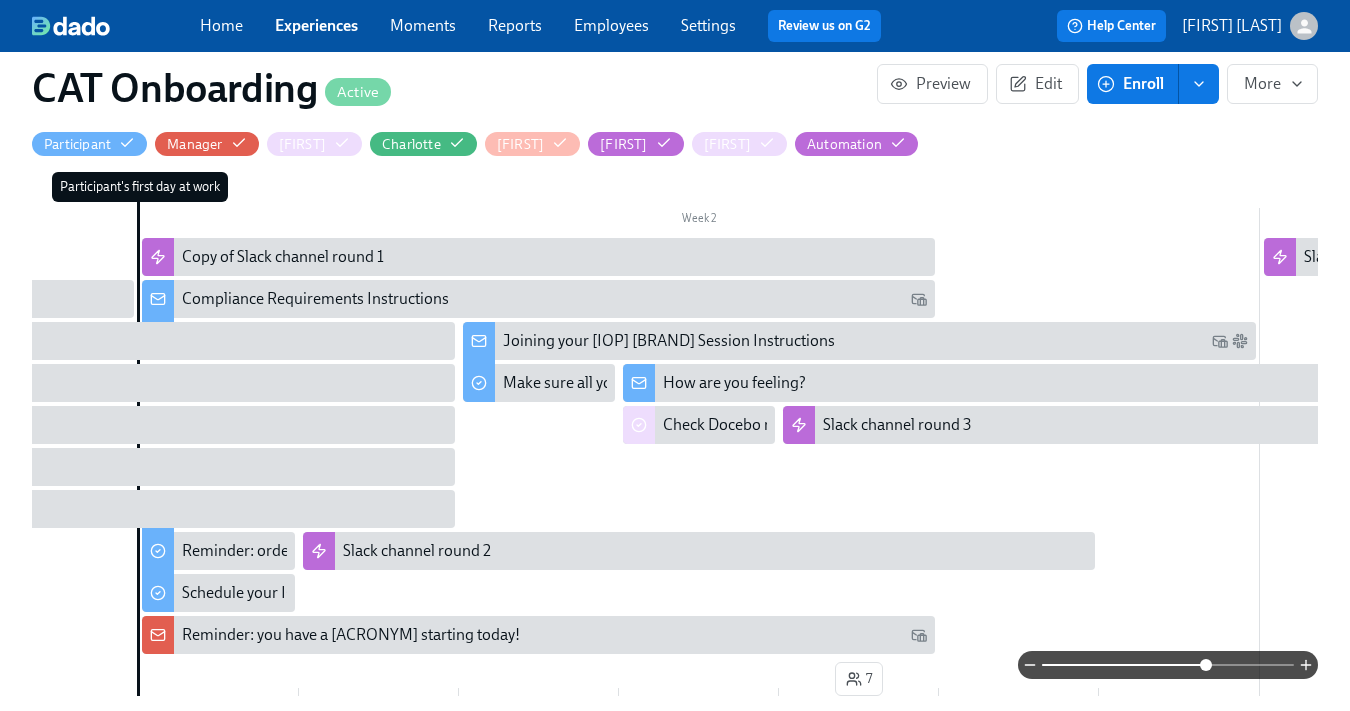 scroll, scrollTop: 485, scrollLeft: 0, axis: vertical 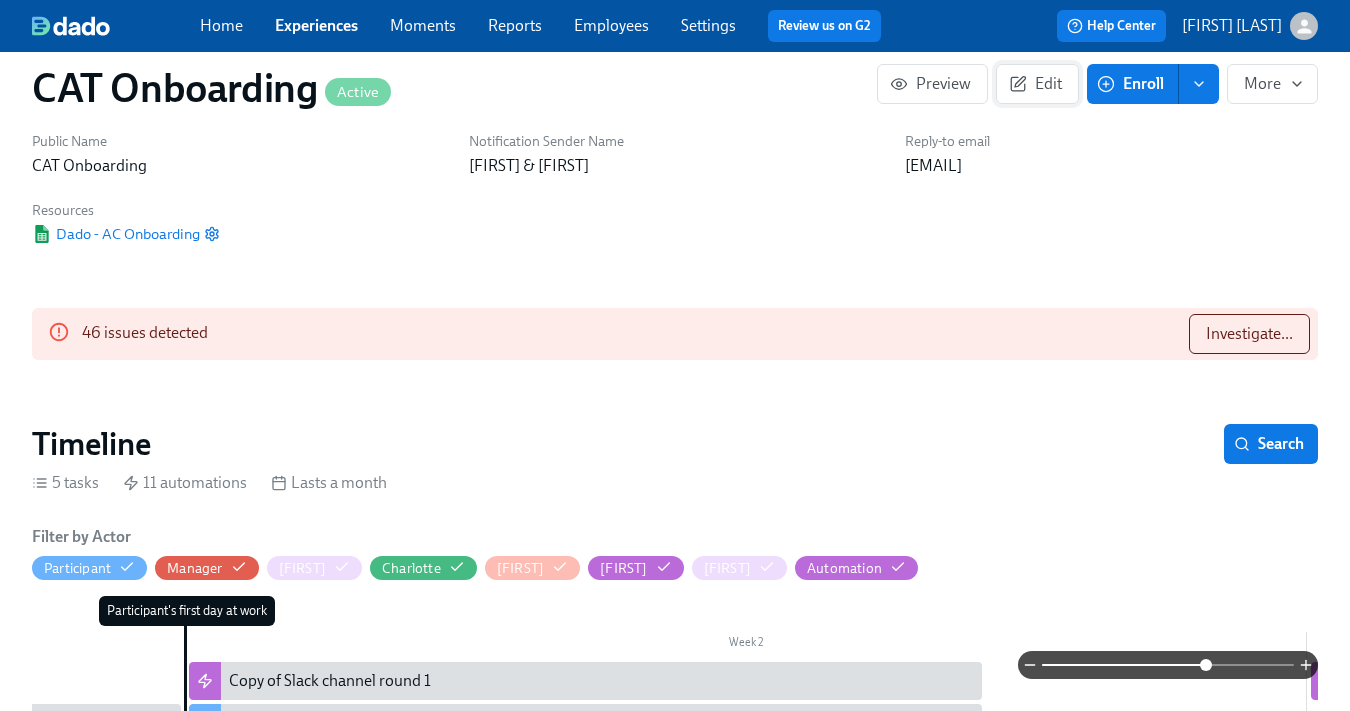 click on "Edit" at bounding box center (1037, 84) 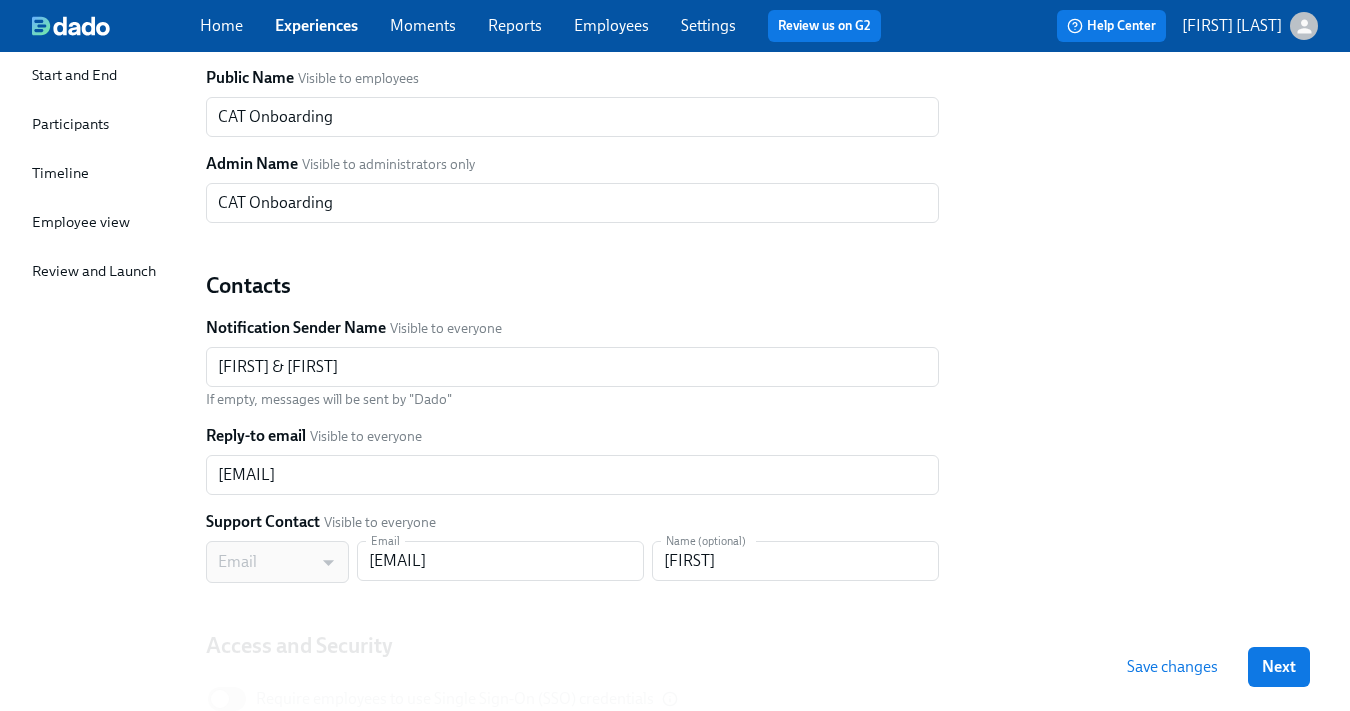 scroll, scrollTop: 31, scrollLeft: 0, axis: vertical 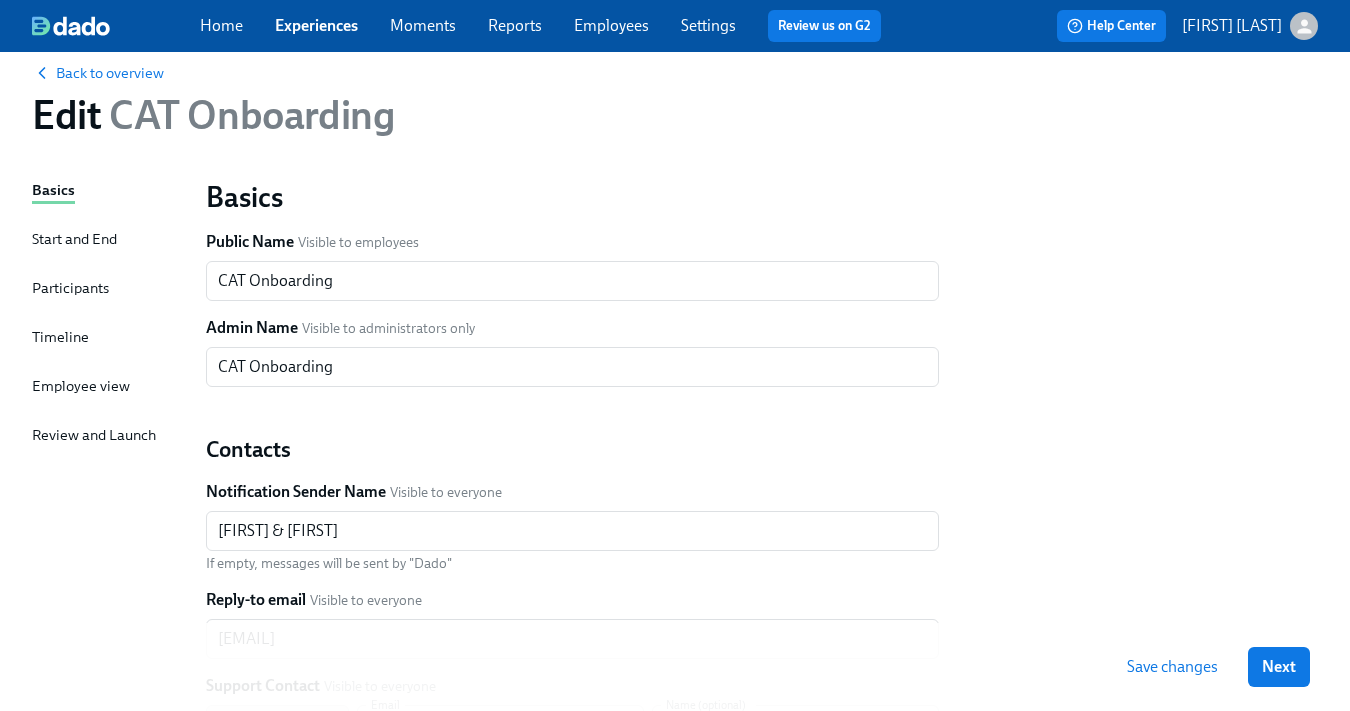 click on "Participants" at bounding box center (70, 288) 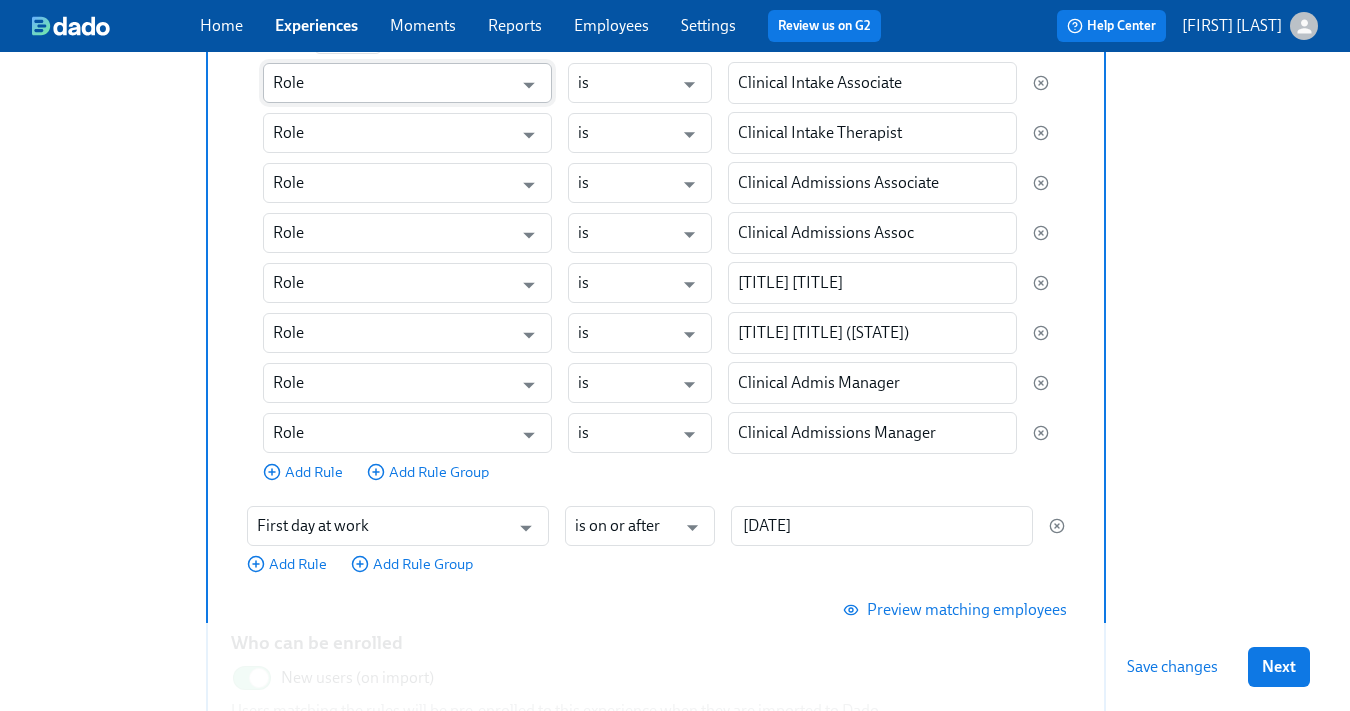 scroll, scrollTop: 0, scrollLeft: 0, axis: both 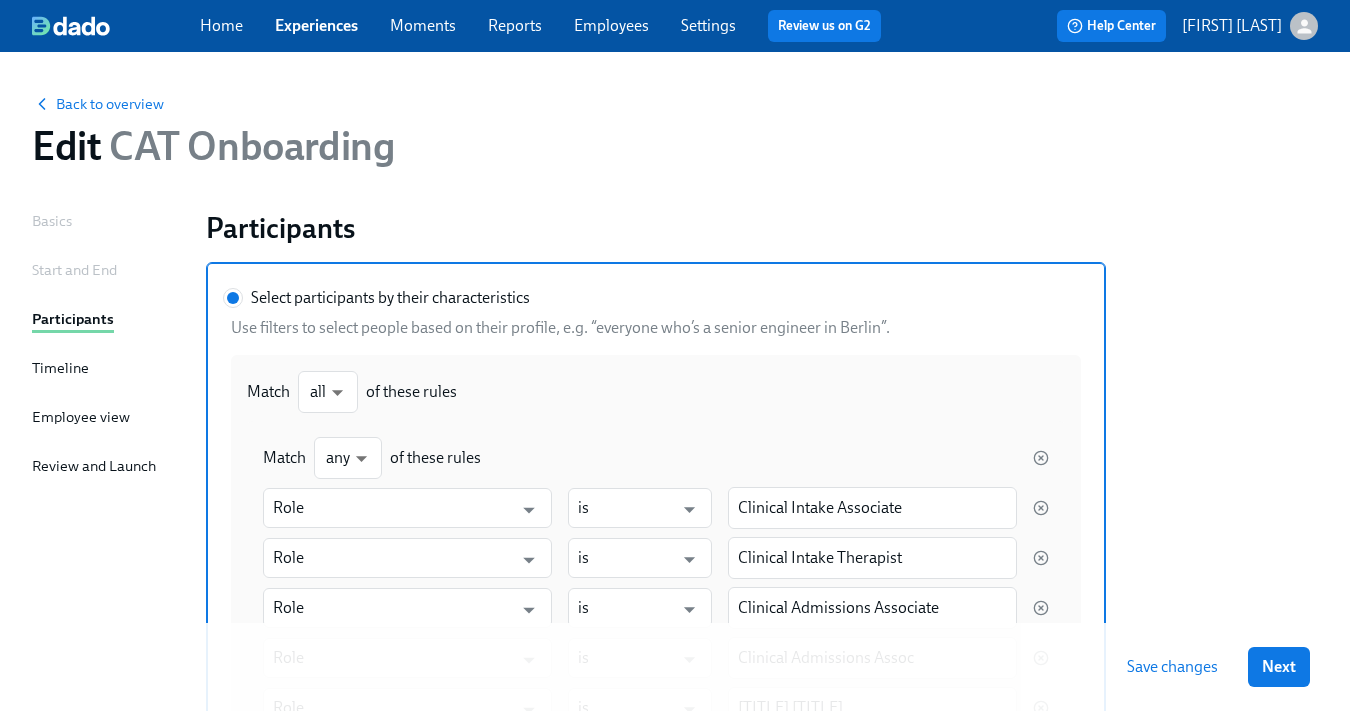 click on "Basics Start and End Participants Timeline Employee view Review and Launch" at bounding box center (107, 838) 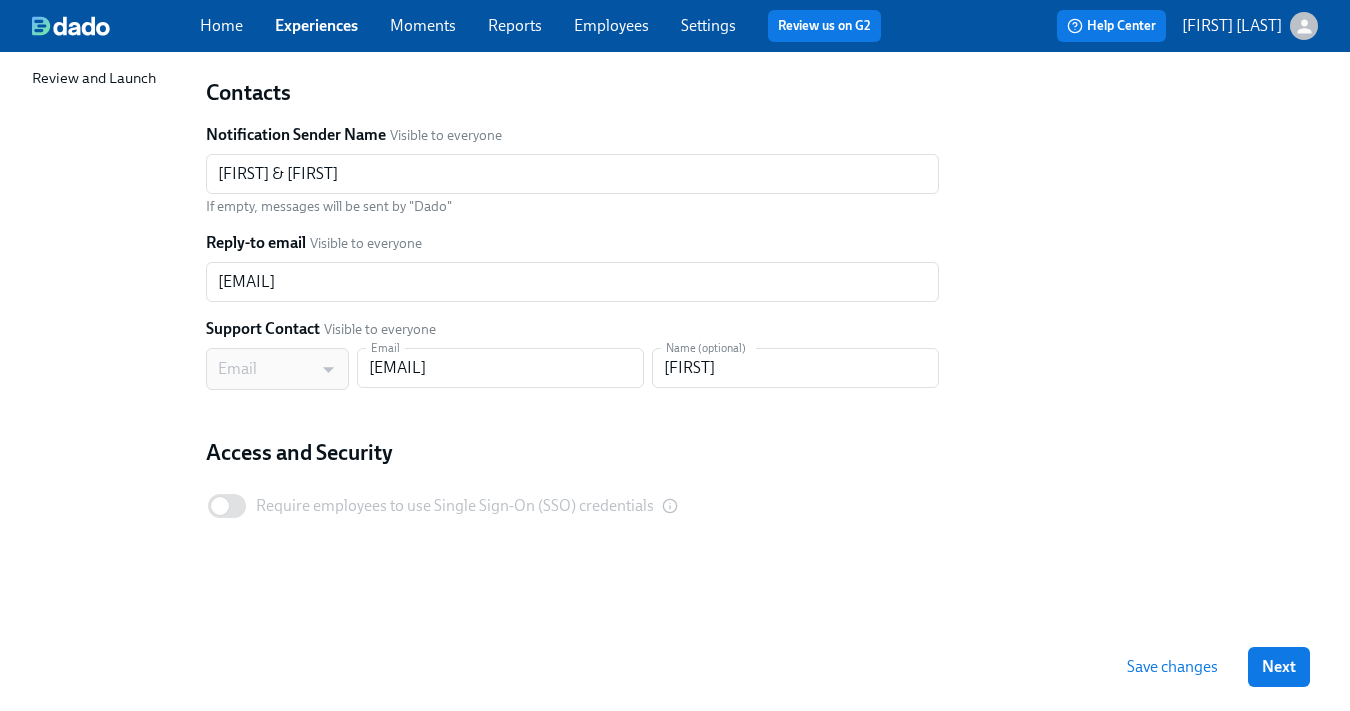 scroll, scrollTop: 0, scrollLeft: 0, axis: both 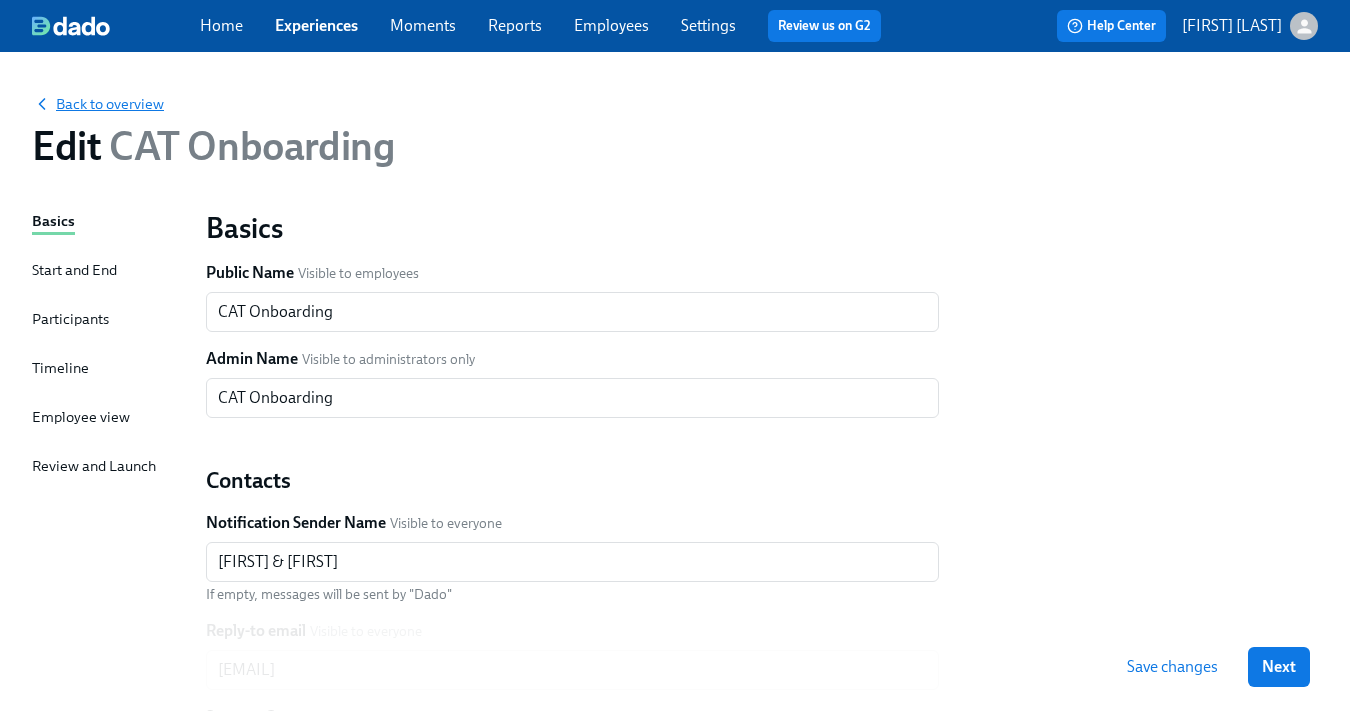 click on "Back to overview" at bounding box center [98, 104] 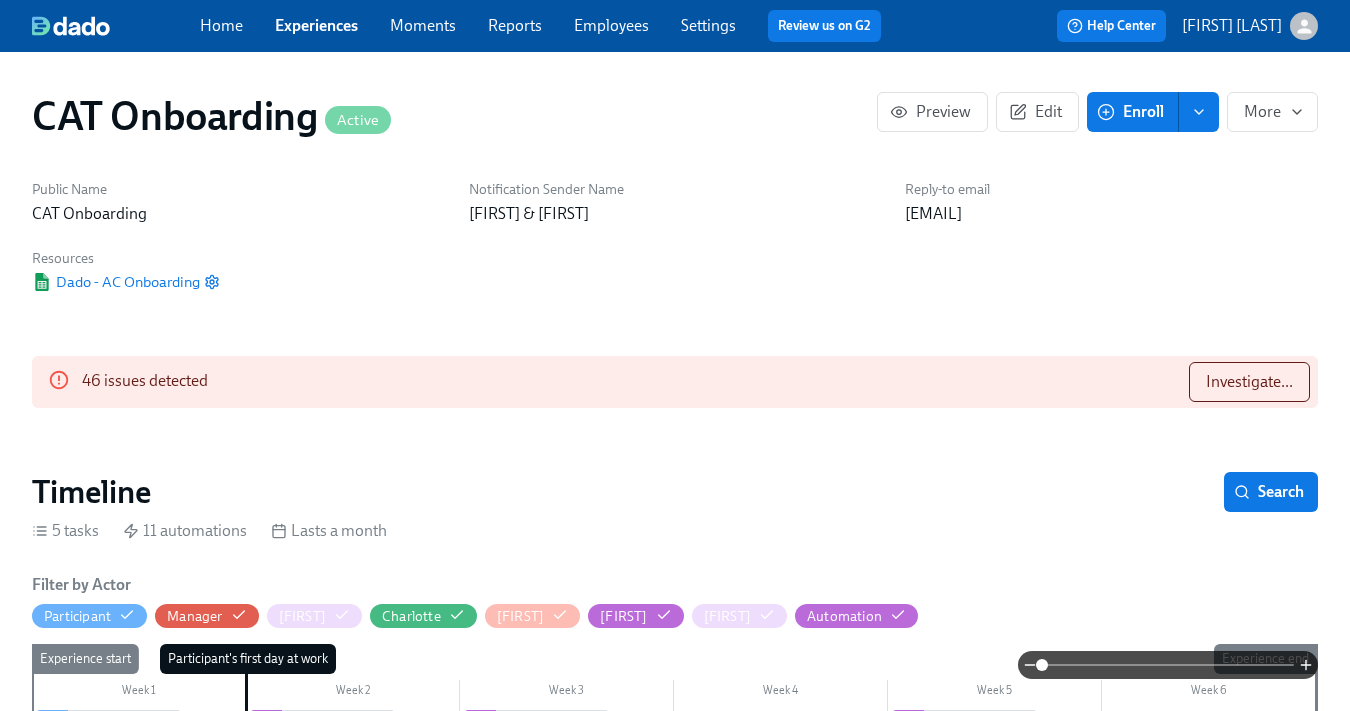 scroll, scrollTop: 0, scrollLeft: 7260, axis: horizontal 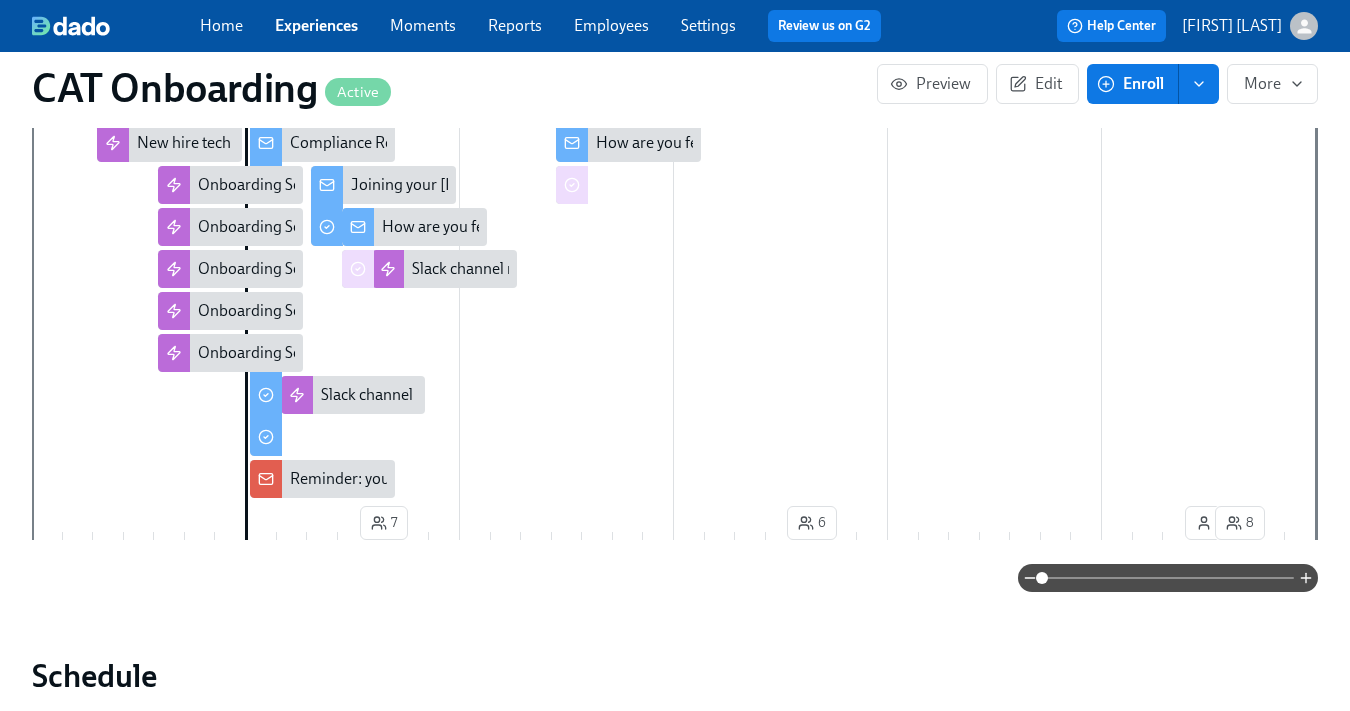 click at bounding box center (674, 292) 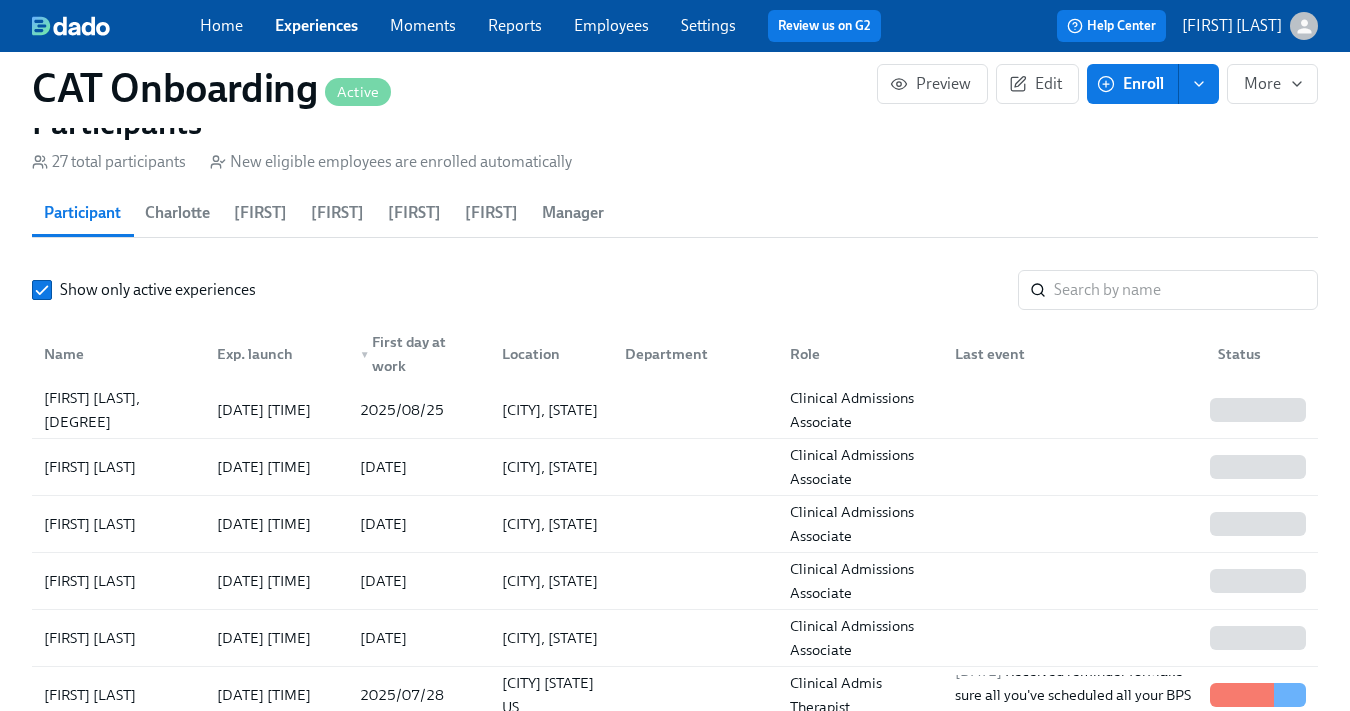 scroll, scrollTop: 1804, scrollLeft: 0, axis: vertical 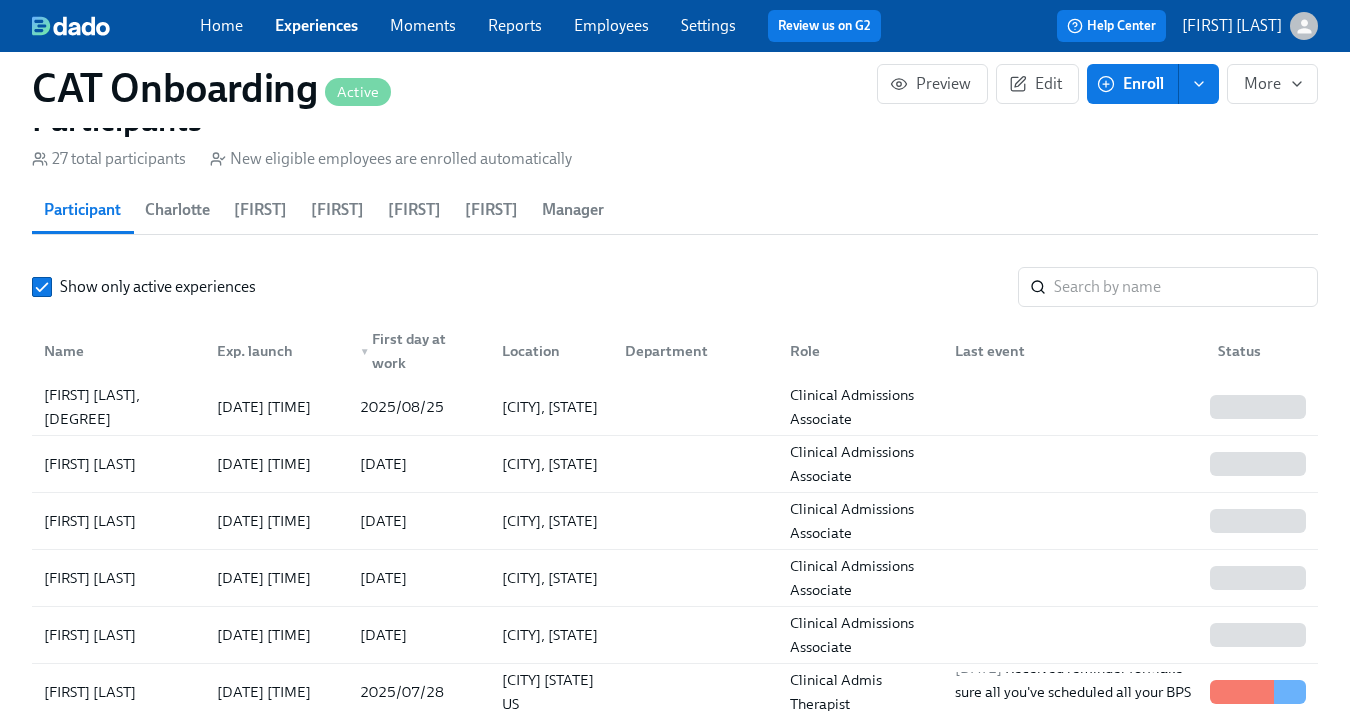 click on "Manager" at bounding box center [573, 210] 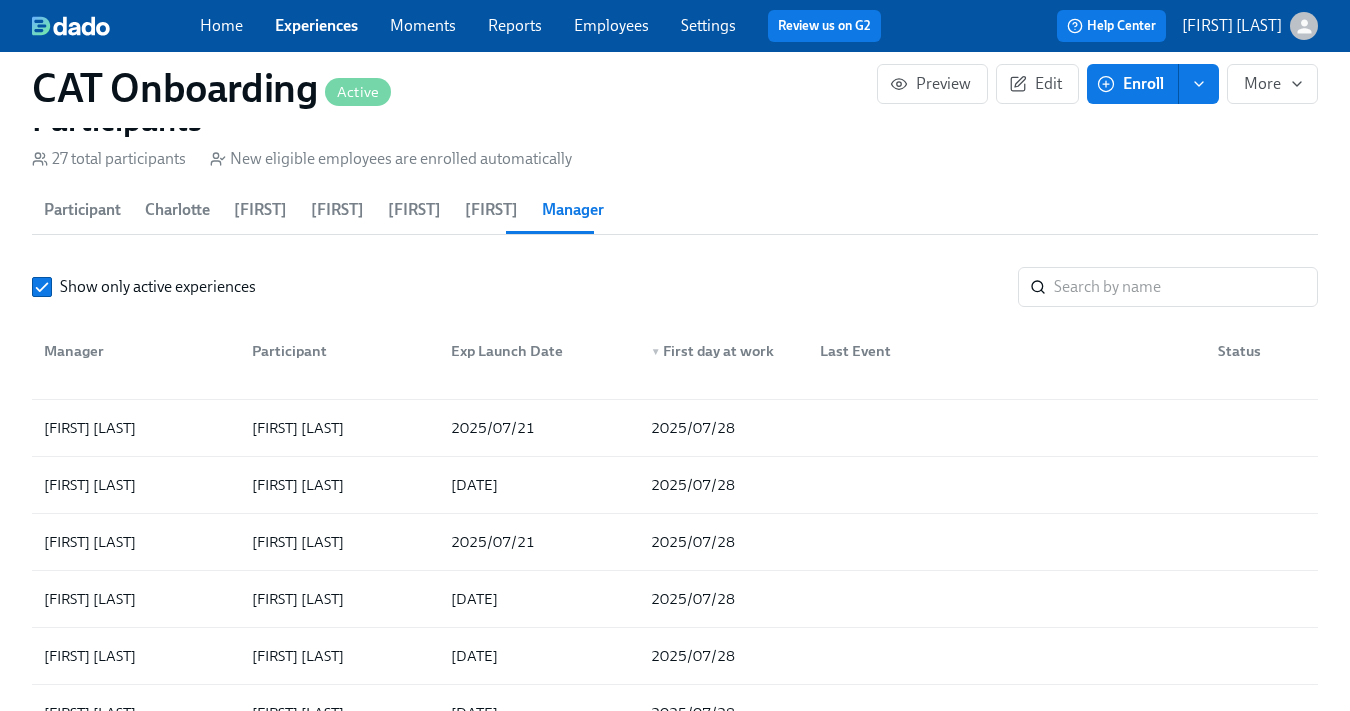 scroll, scrollTop: 320, scrollLeft: 0, axis: vertical 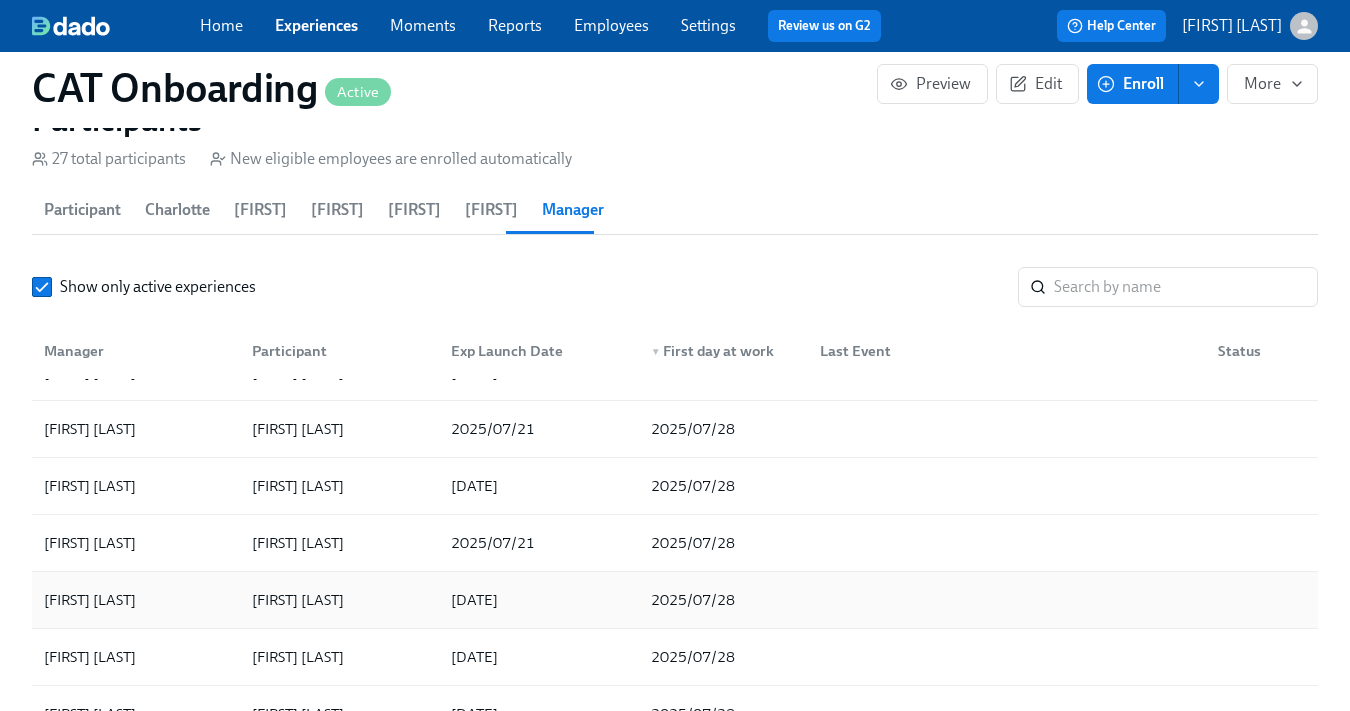 click on "[FIRST] [LAST]" at bounding box center (90, 600) 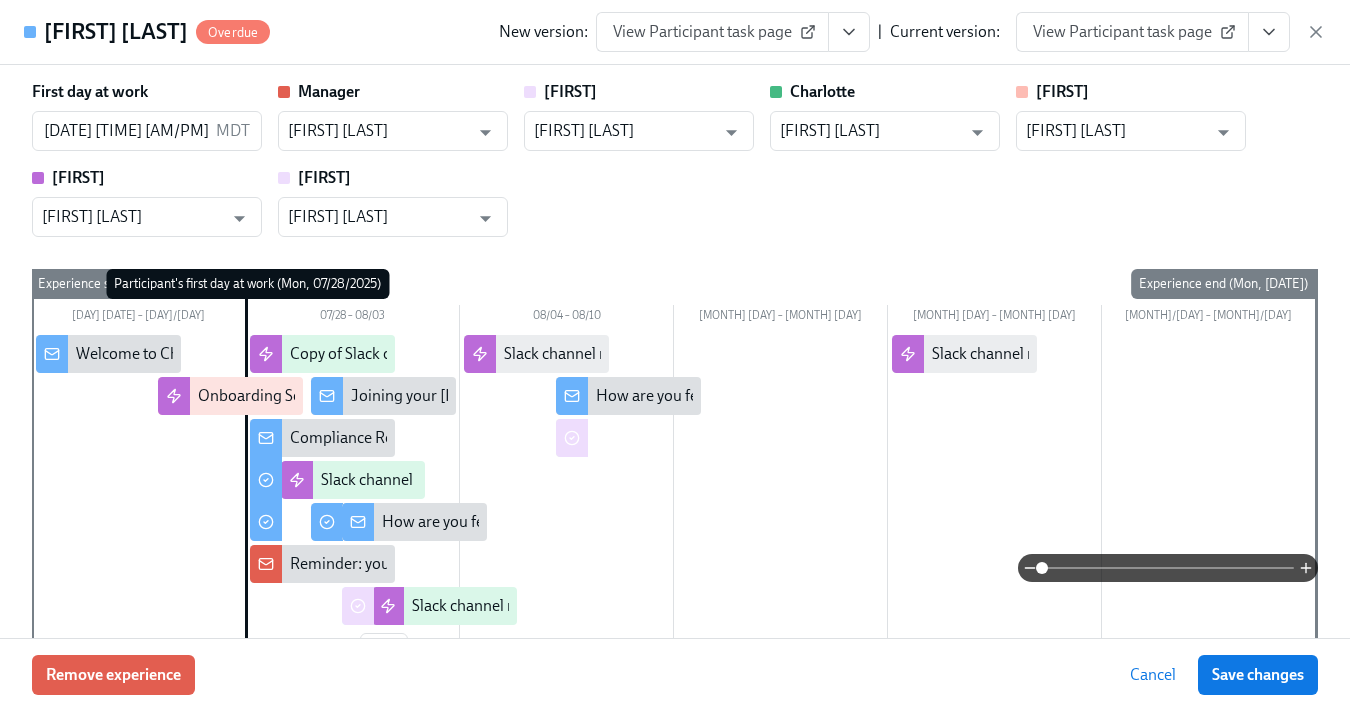 click on "Cancel" at bounding box center [1153, 675] 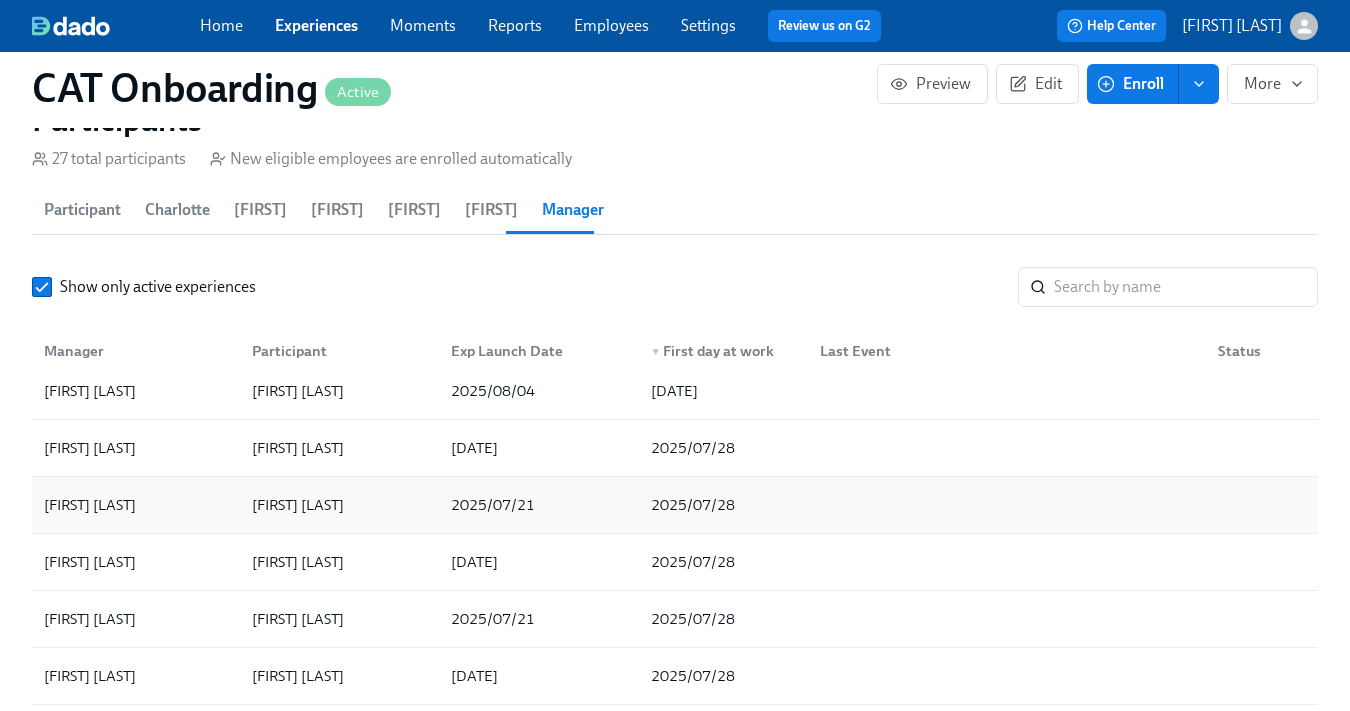 scroll, scrollTop: 0, scrollLeft: 0, axis: both 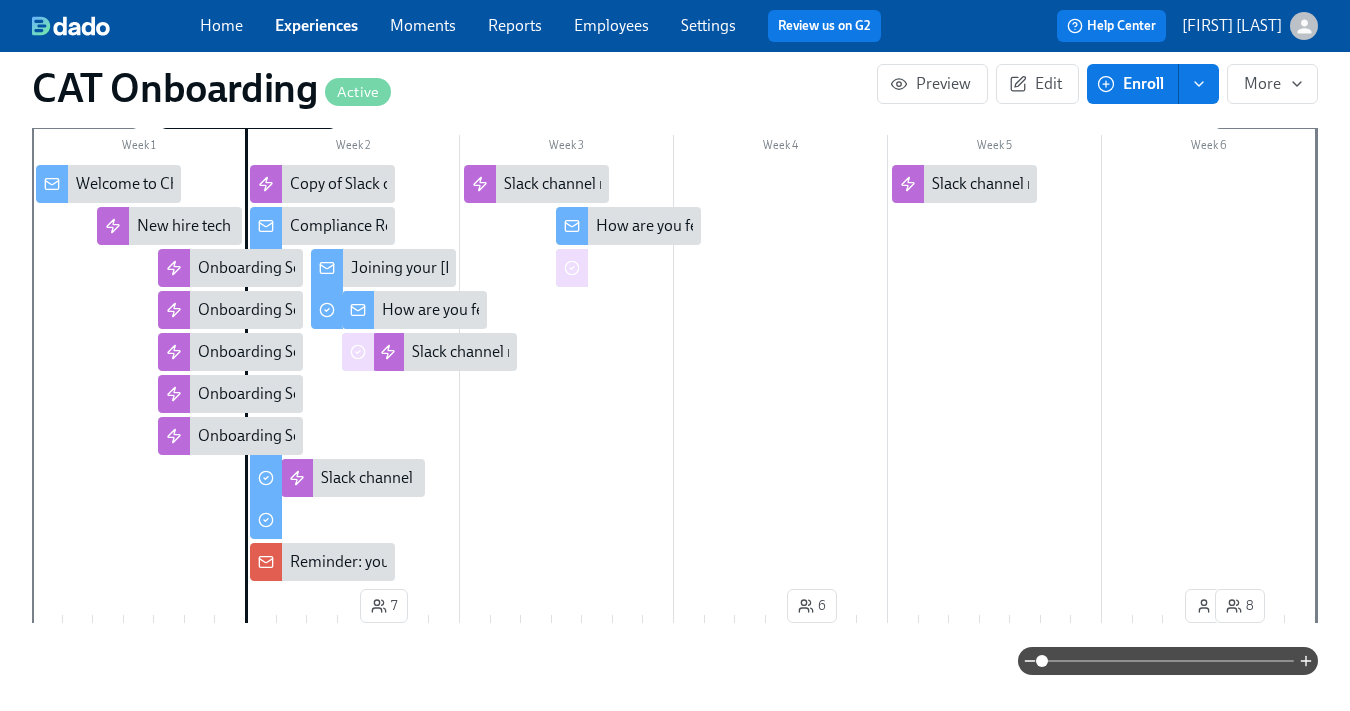 click on "Reminder: you have a [ACRONYM] starting today!" at bounding box center [459, 562] 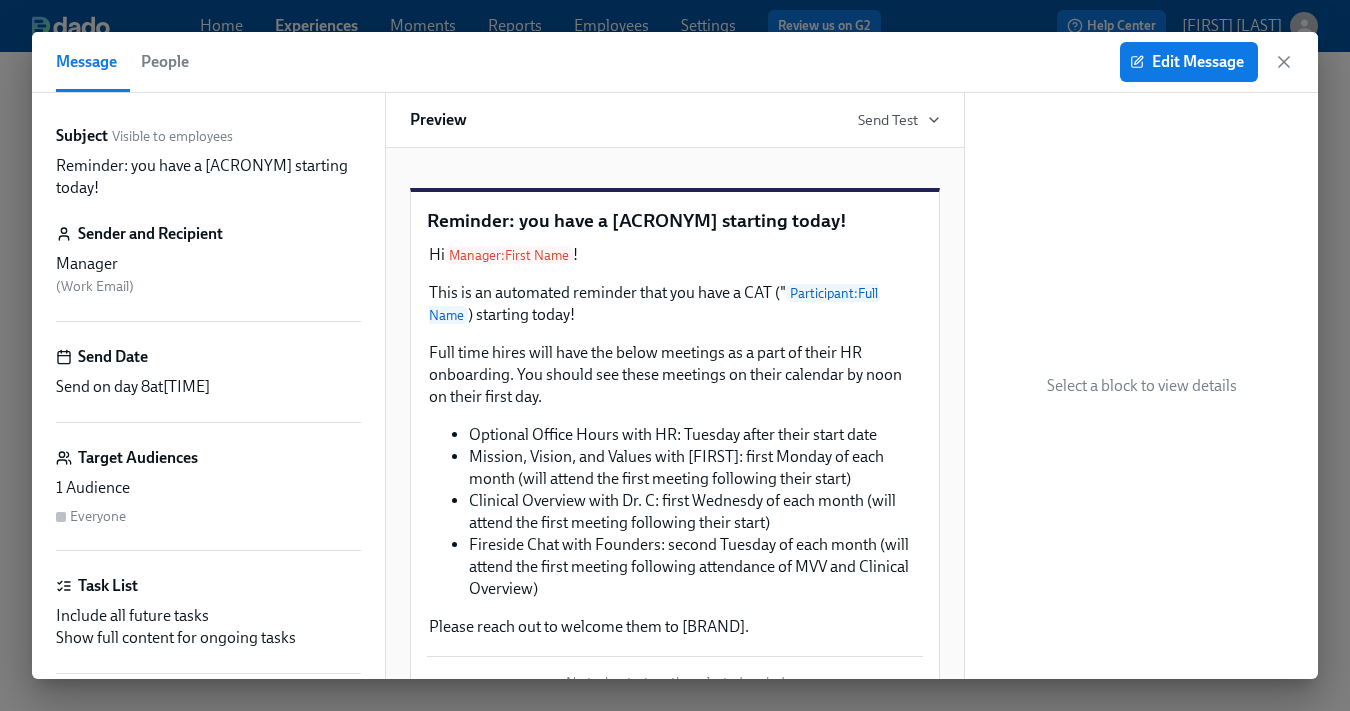 scroll, scrollTop: 190, scrollLeft: 0, axis: vertical 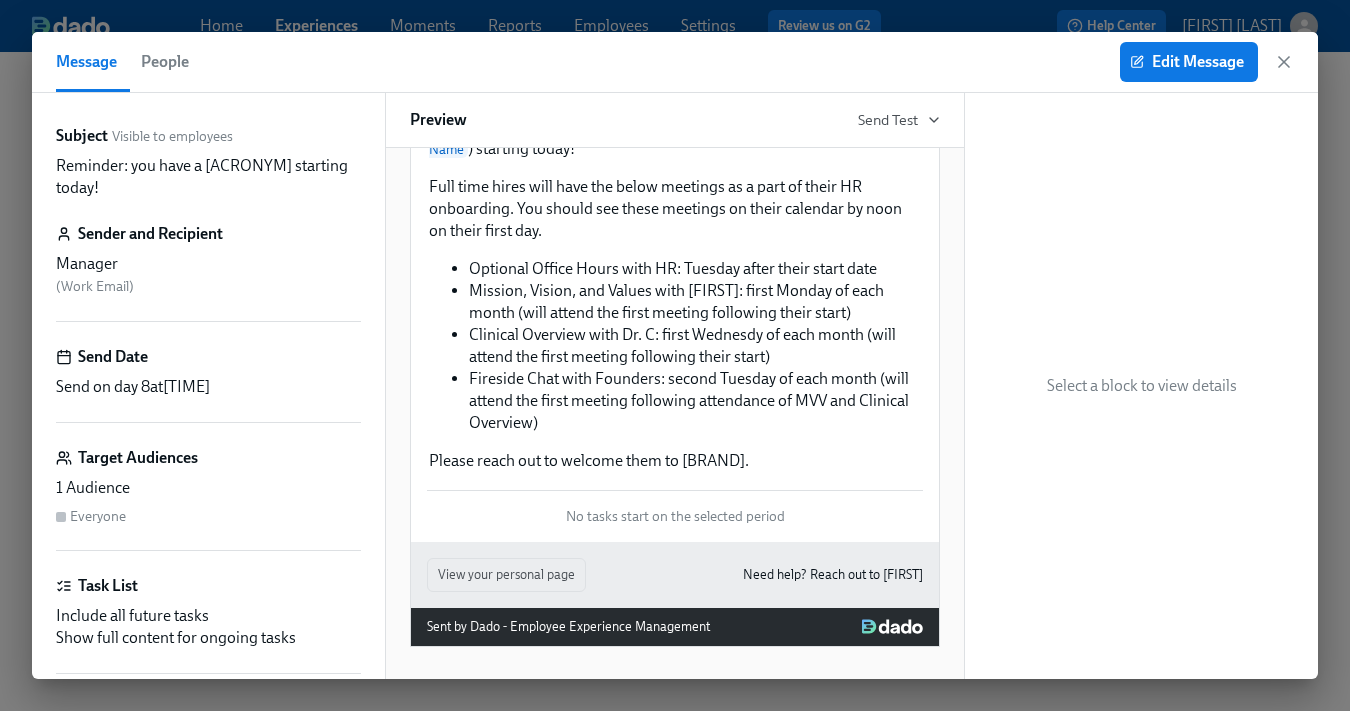 click on "Message People Edit Message" at bounding box center [675, 62] 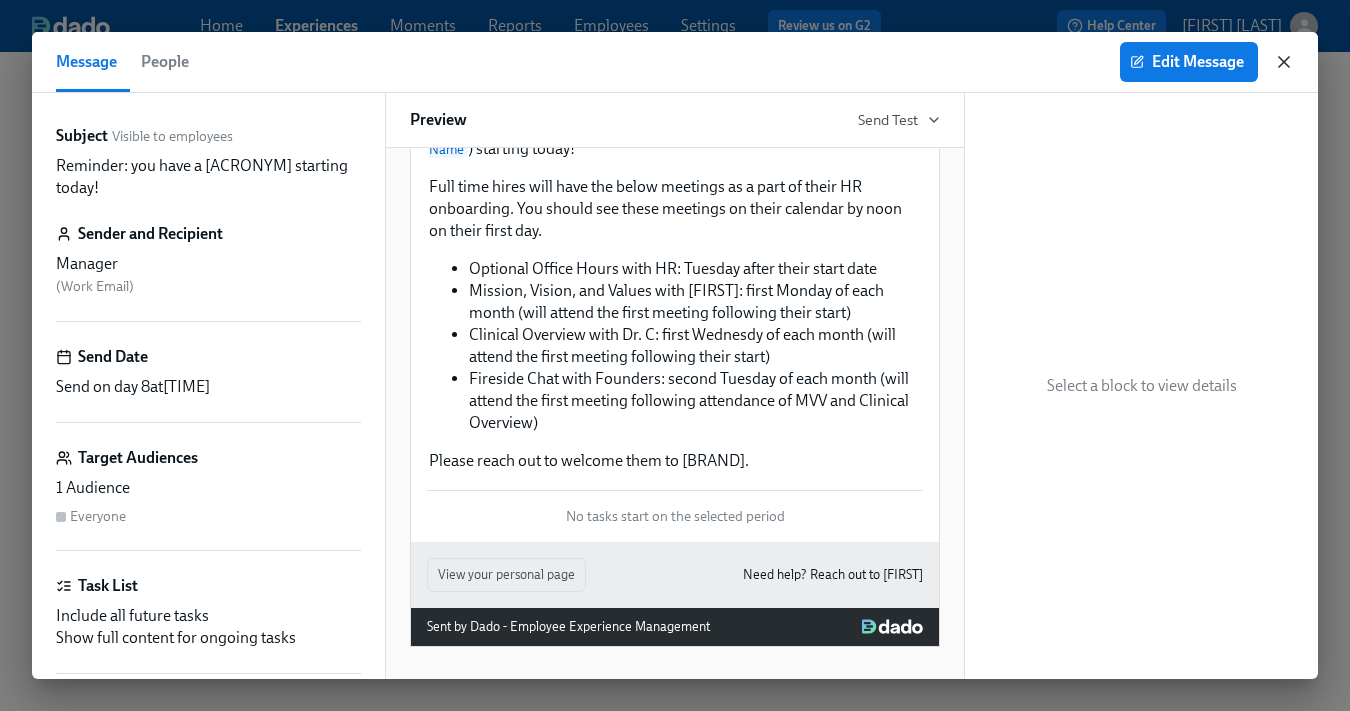 click 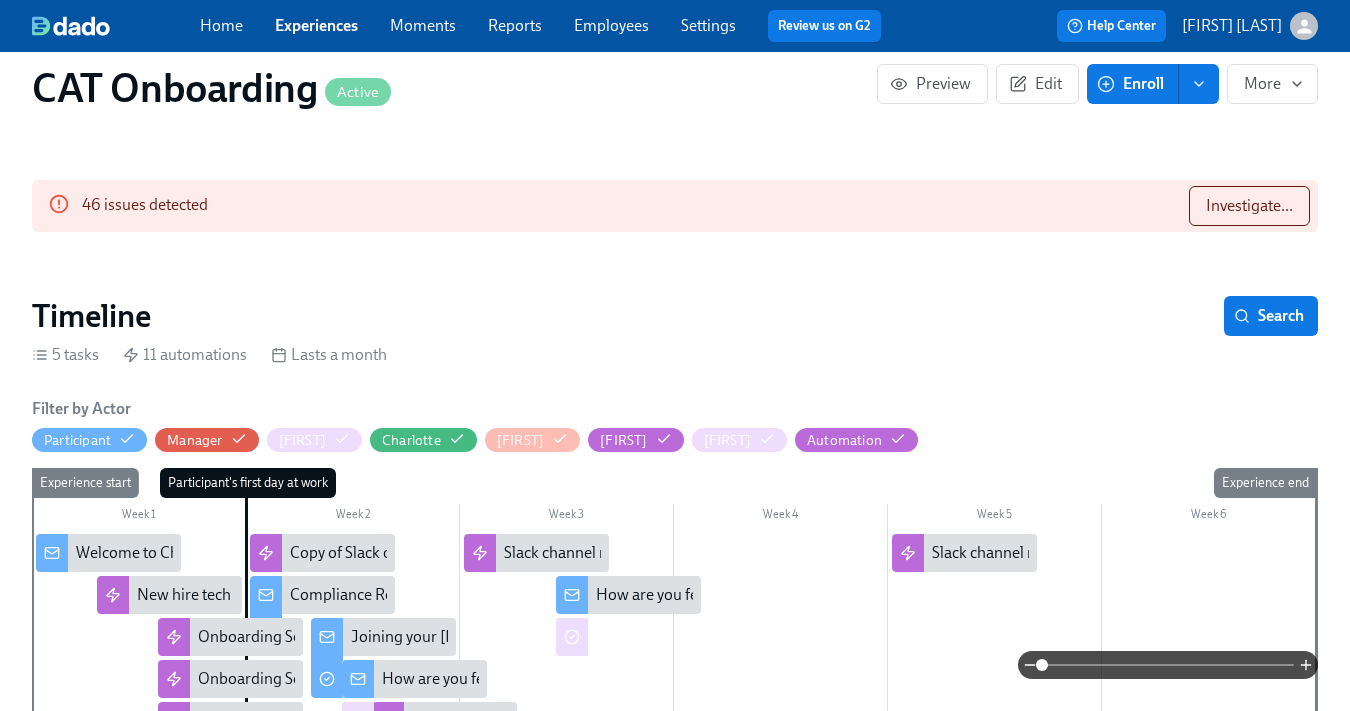 scroll, scrollTop: 172, scrollLeft: 0, axis: vertical 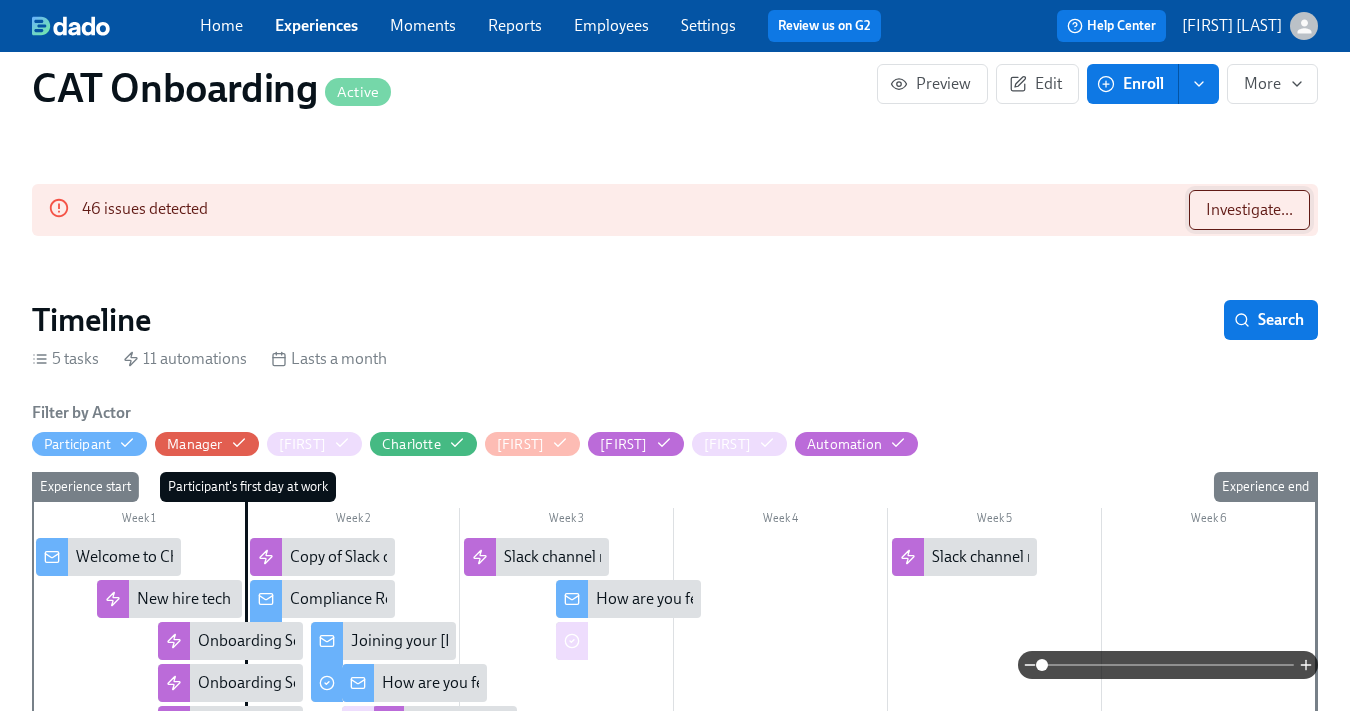 click on "Investigate..." at bounding box center [1249, 210] 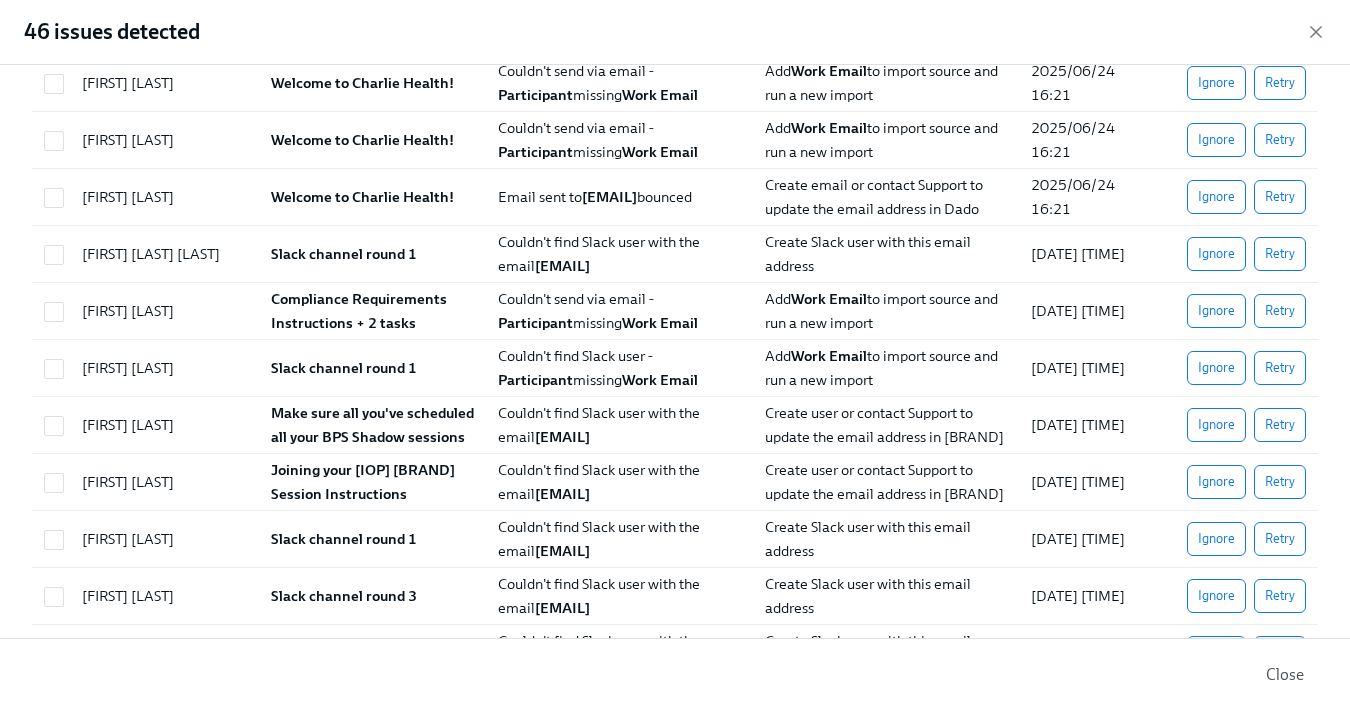 scroll, scrollTop: 0, scrollLeft: 0, axis: both 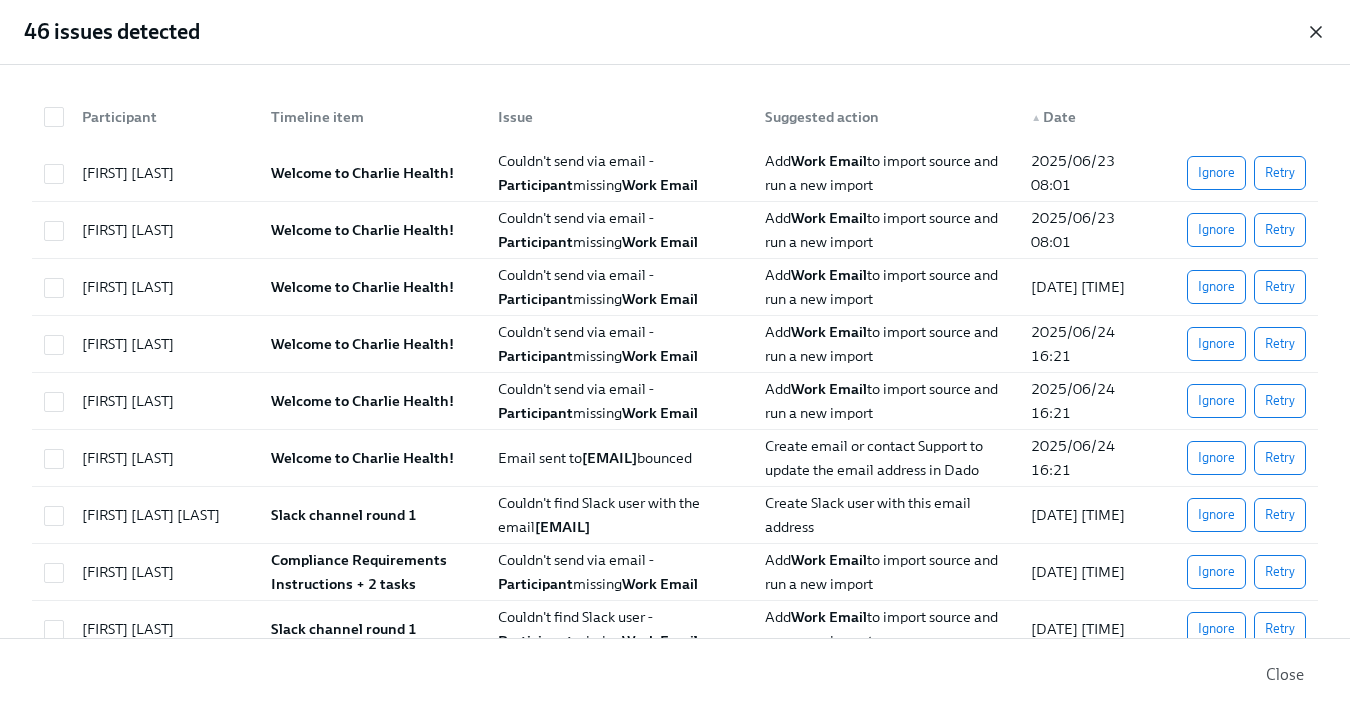 click 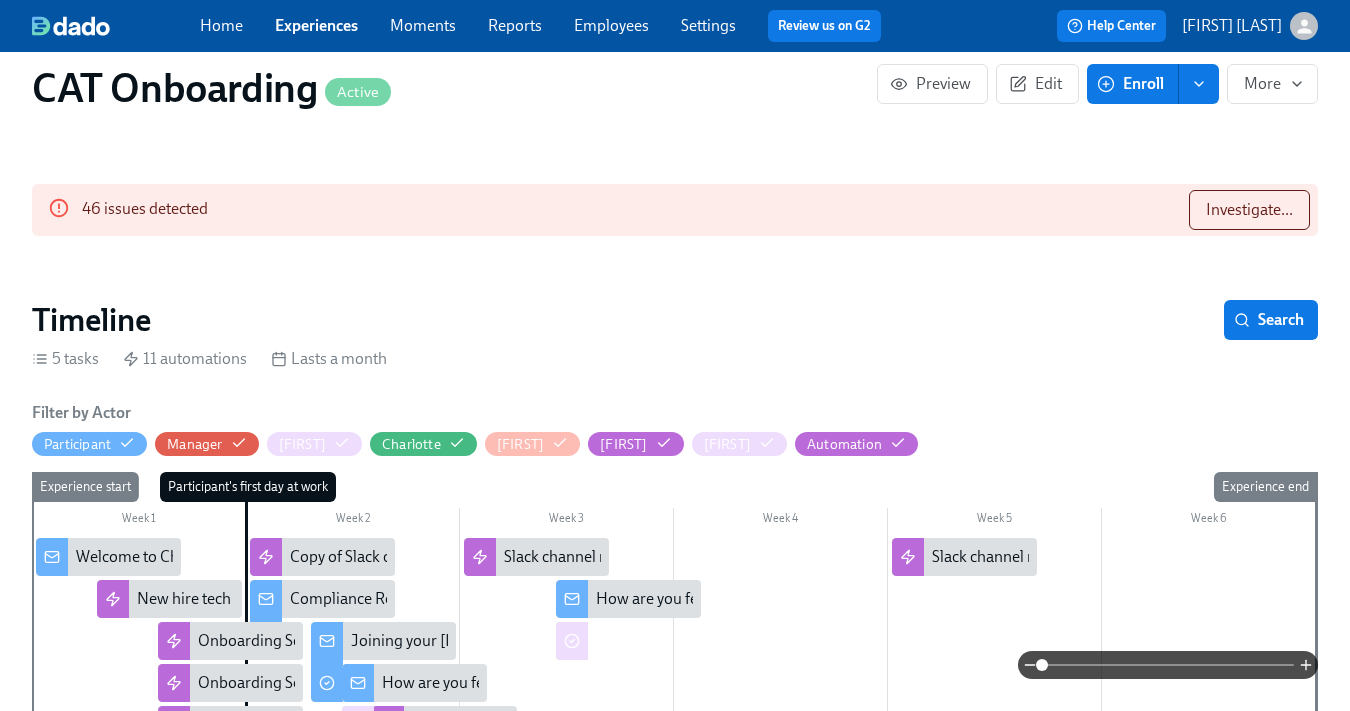 click on "Experiences" at bounding box center [316, 25] 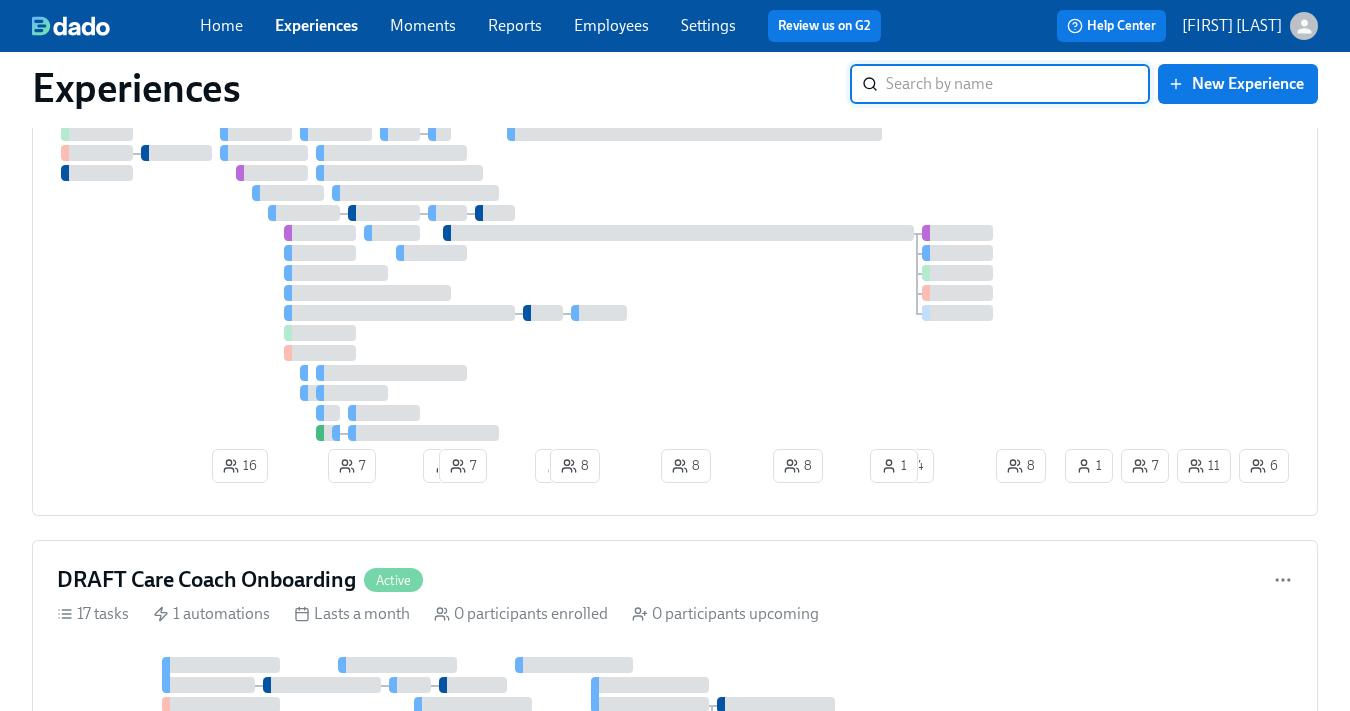 scroll, scrollTop: 0, scrollLeft: 0, axis: both 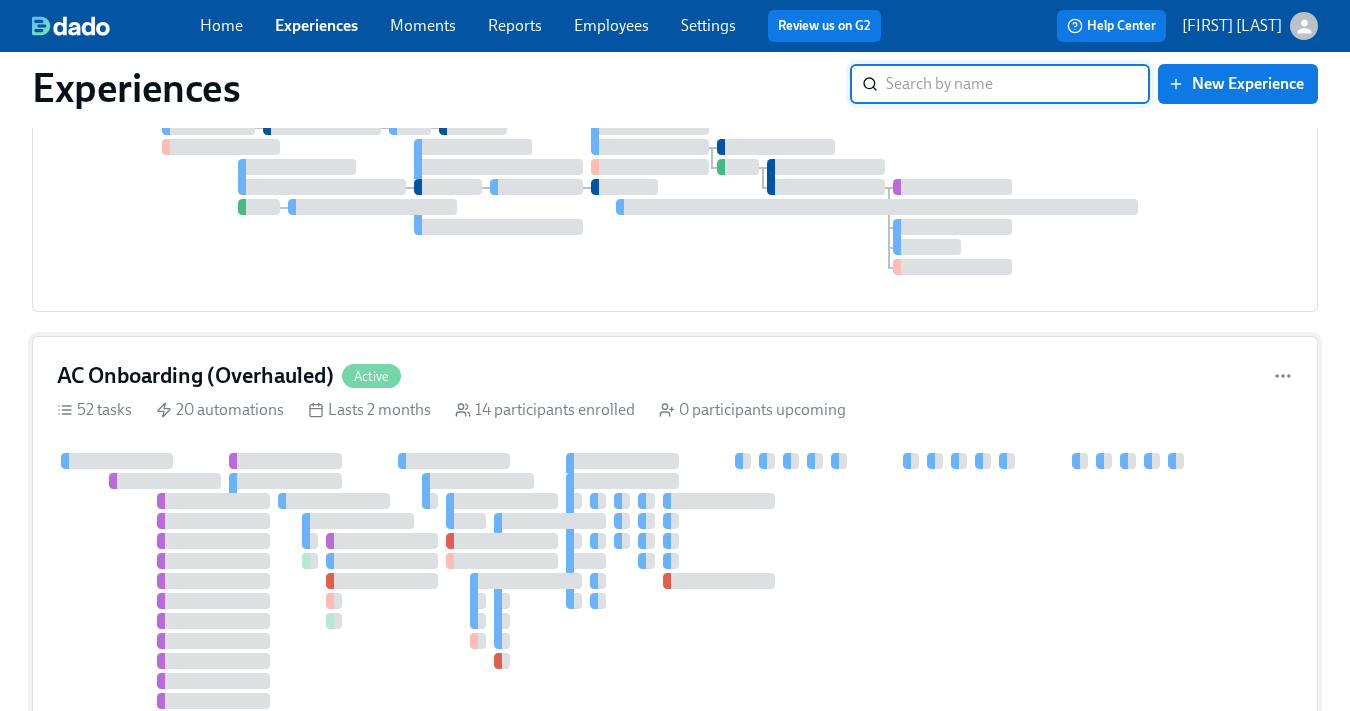 click on "52 tasks   20 automations   Lasts   2 months   14 participants   enrolled     0 participants   upcoming" at bounding box center [675, 410] 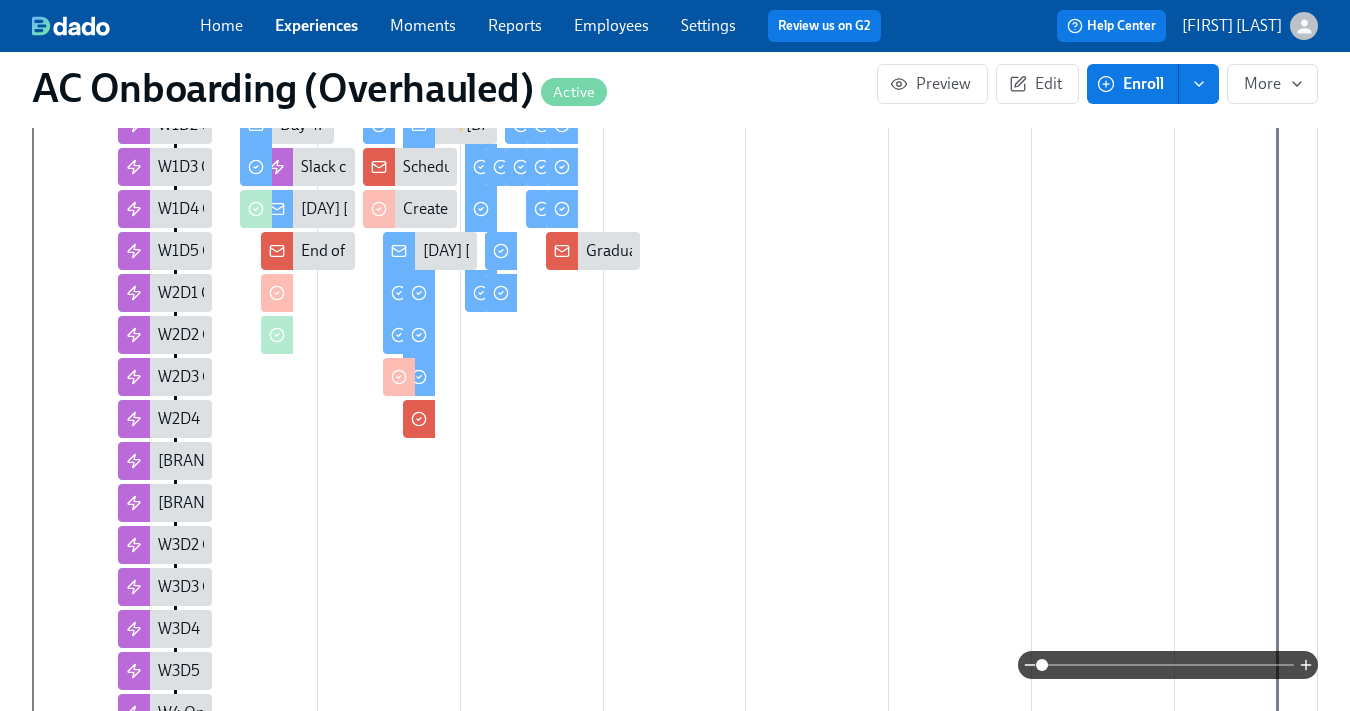 scroll, scrollTop: 0, scrollLeft: 0, axis: both 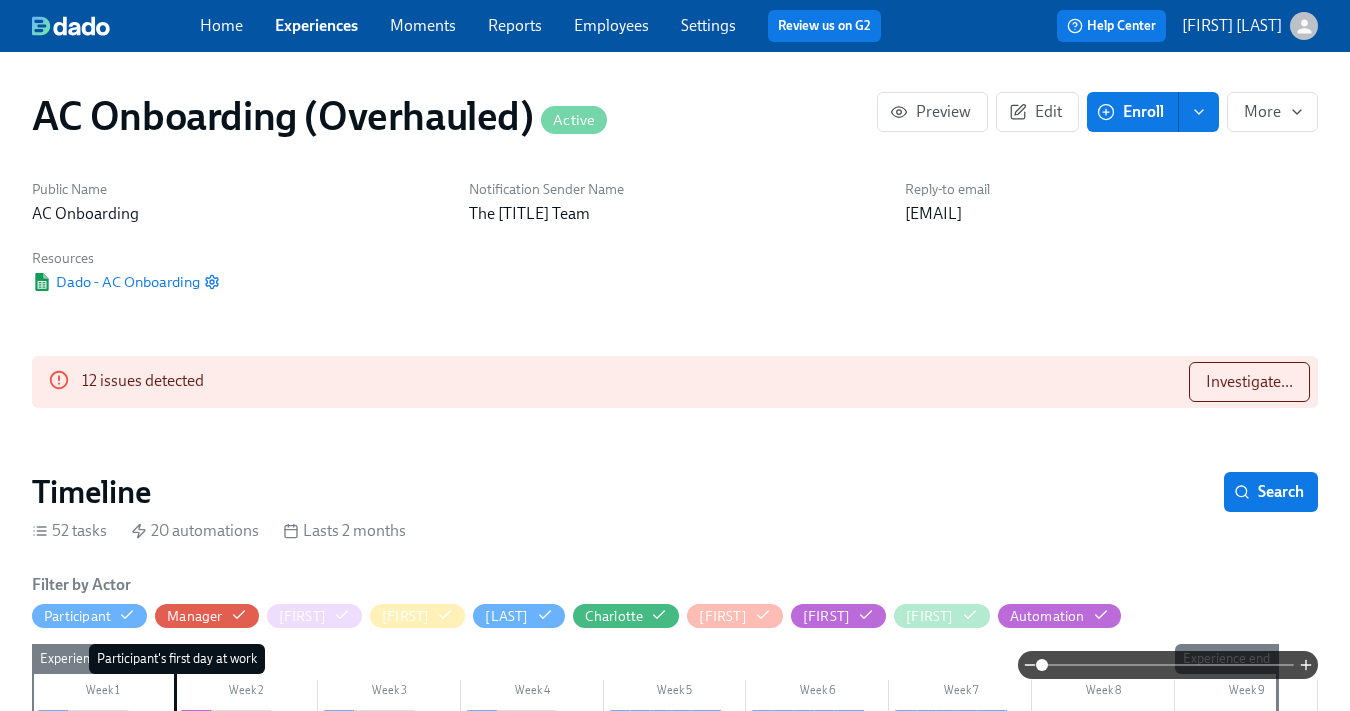 click on "[EMAIL]" at bounding box center (1111, 214) 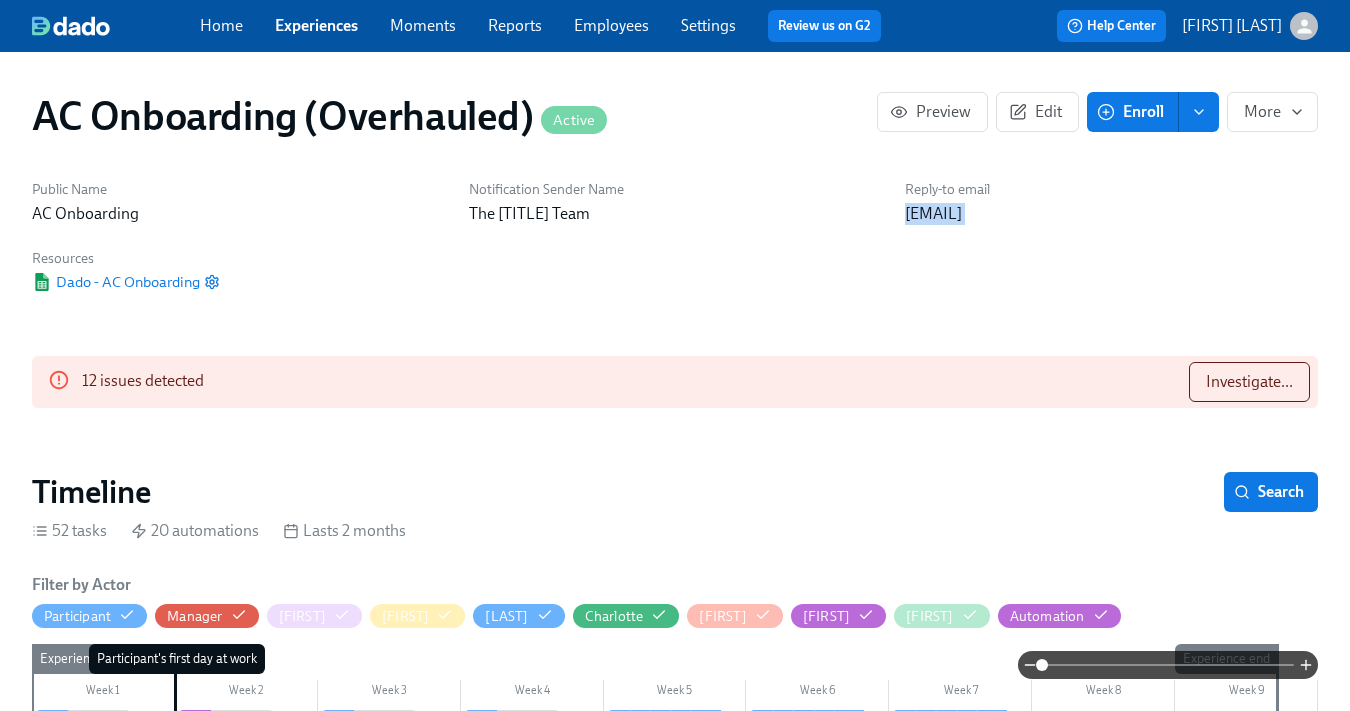 copy on "[EMAIL]" 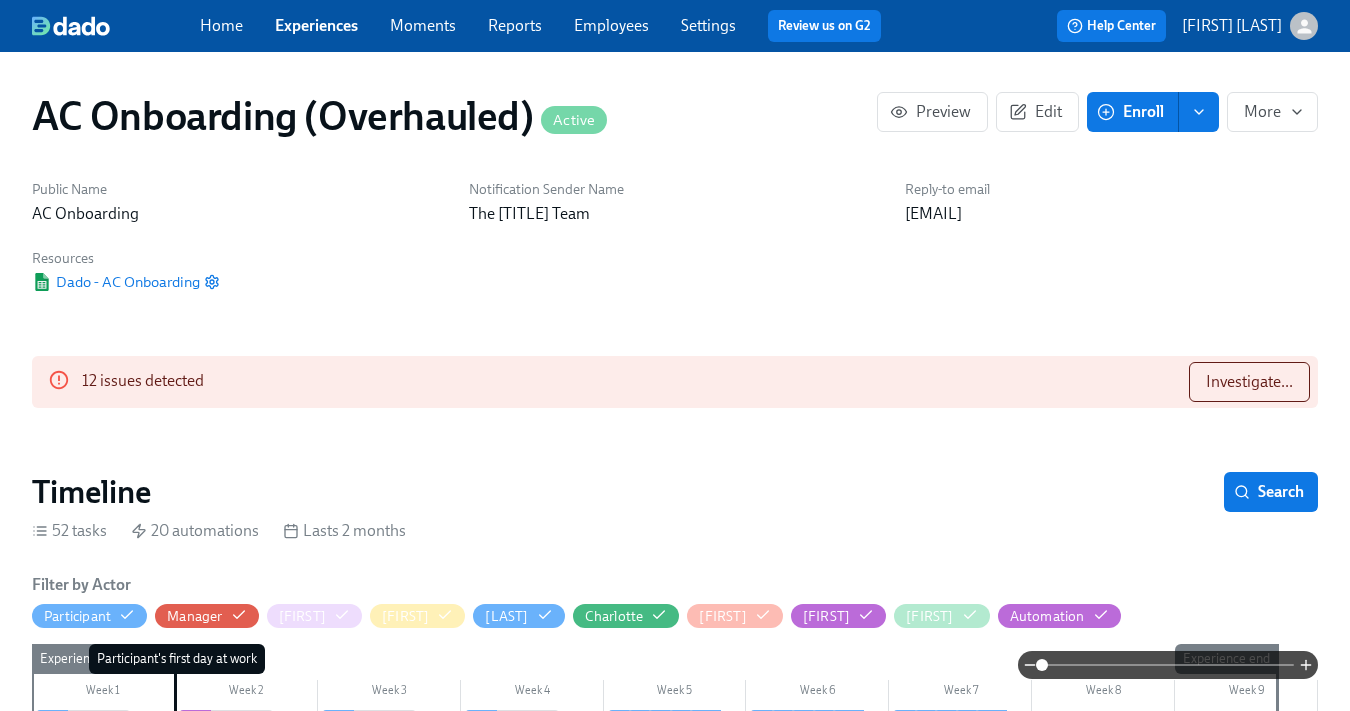scroll, scrollTop: 115, scrollLeft: 0, axis: vertical 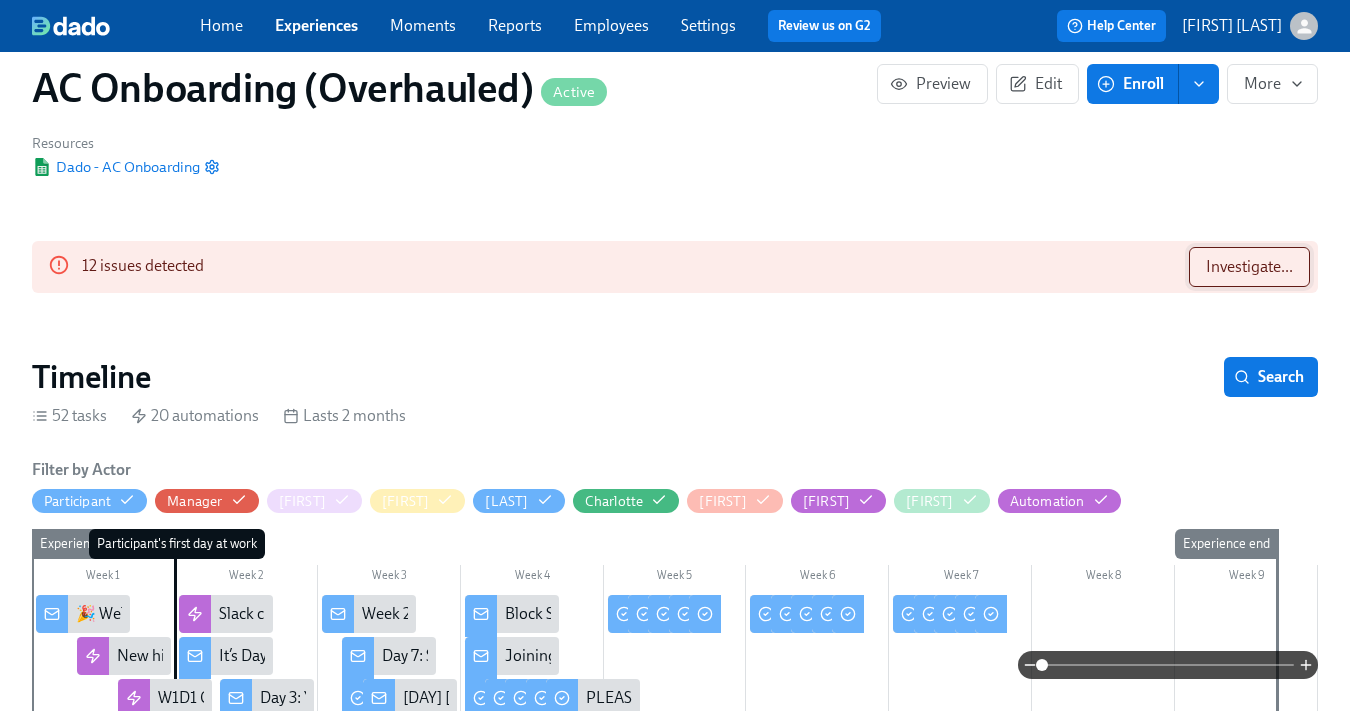 click on "Investigate..." at bounding box center [1249, 267] 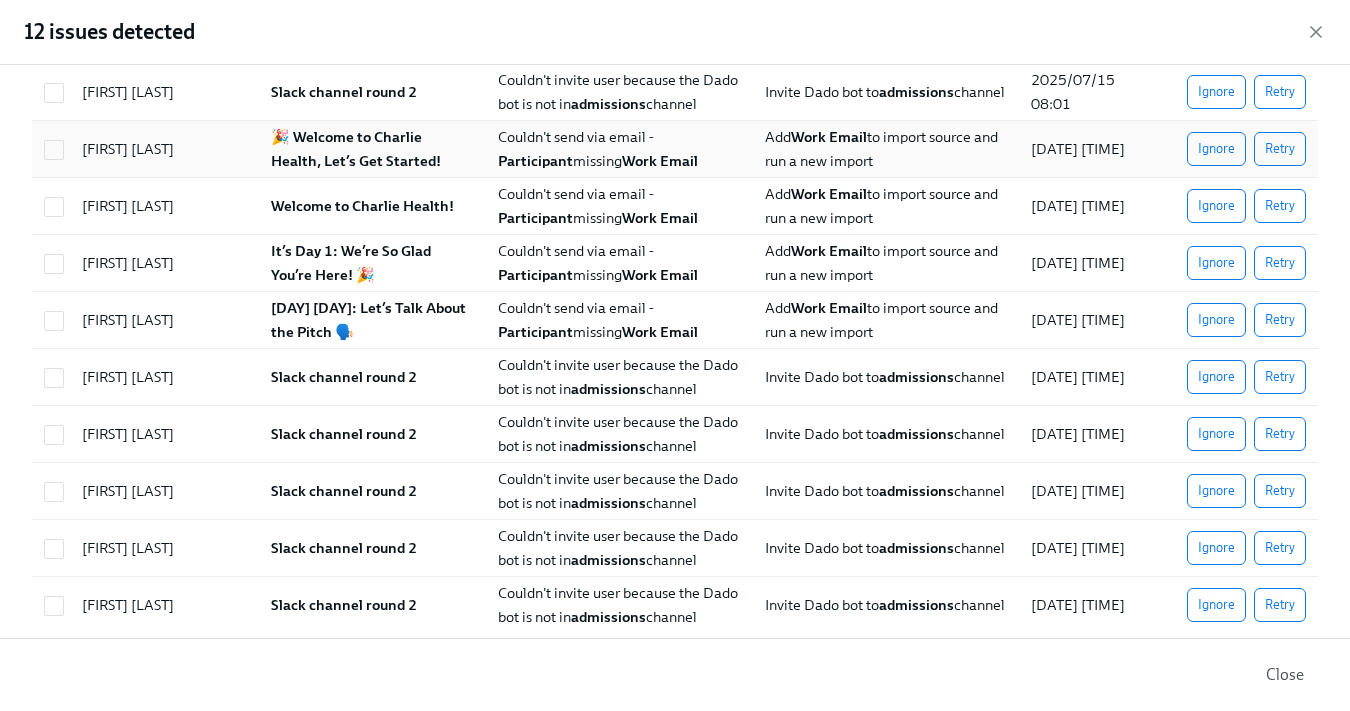 scroll, scrollTop: 208, scrollLeft: 0, axis: vertical 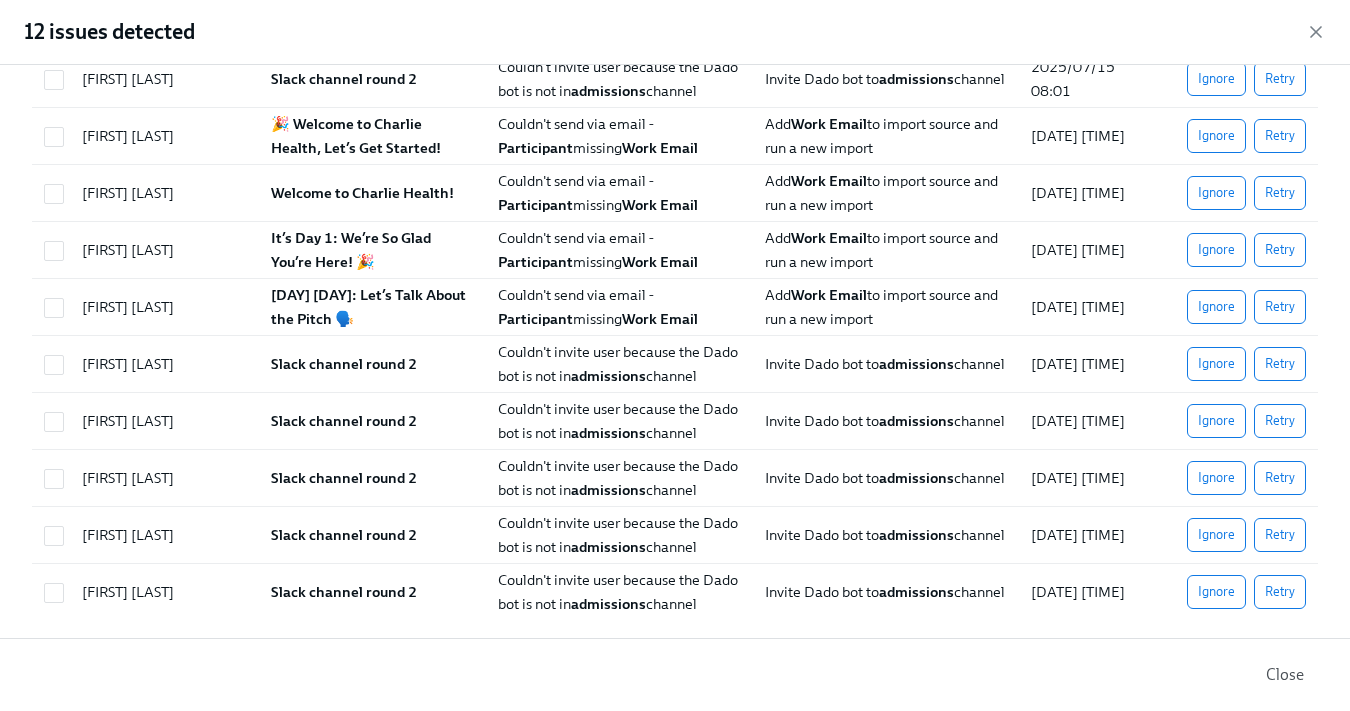 click on "Close" at bounding box center [1285, 675] 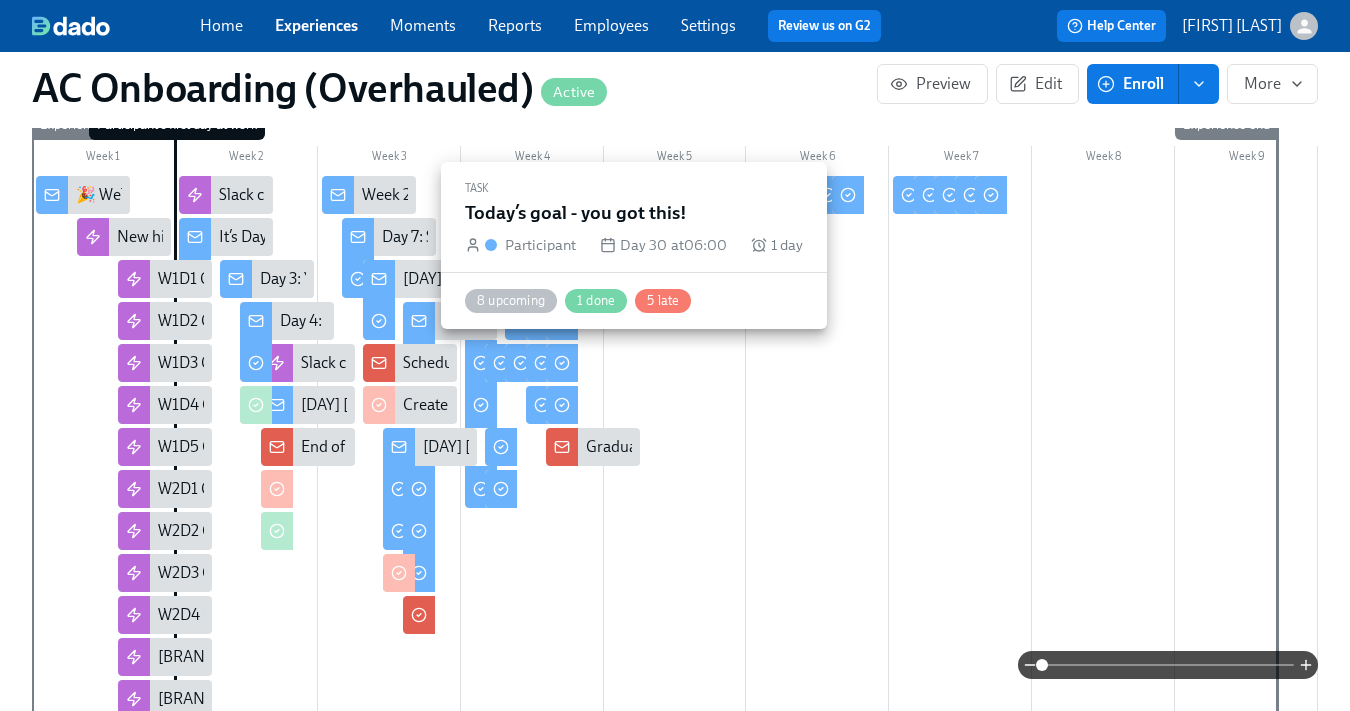 scroll, scrollTop: 570, scrollLeft: 0, axis: vertical 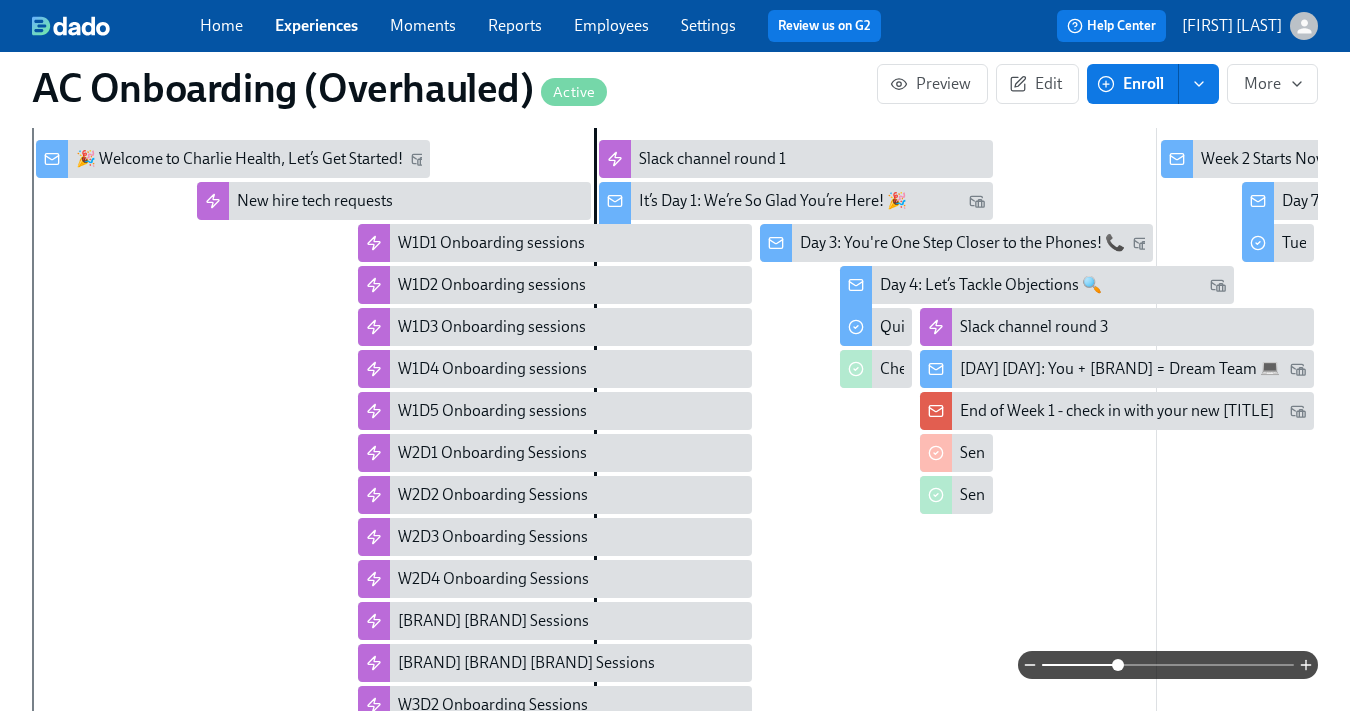 drag, startPoint x: 1041, startPoint y: 664, endPoint x: 1120, endPoint y: 662, distance: 79.025314 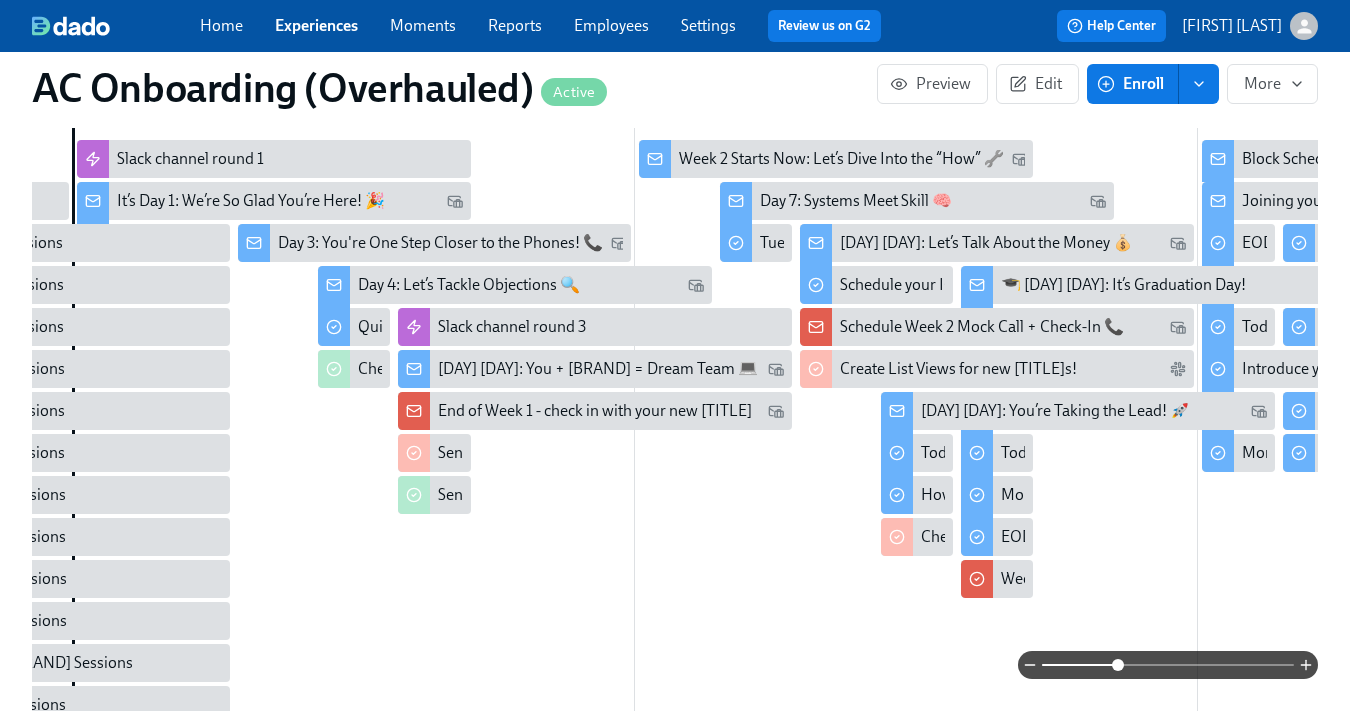 scroll, scrollTop: 0, scrollLeft: 517, axis: horizontal 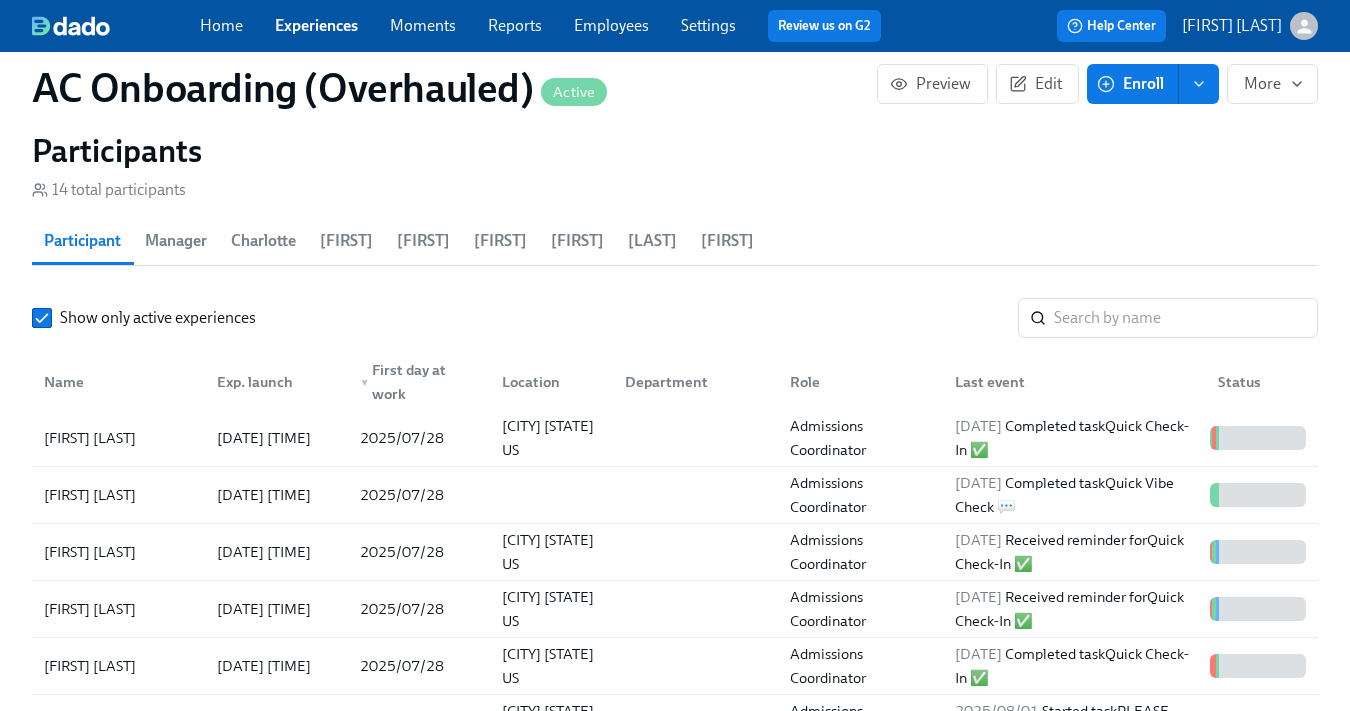 click on "Employees" at bounding box center [611, 25] 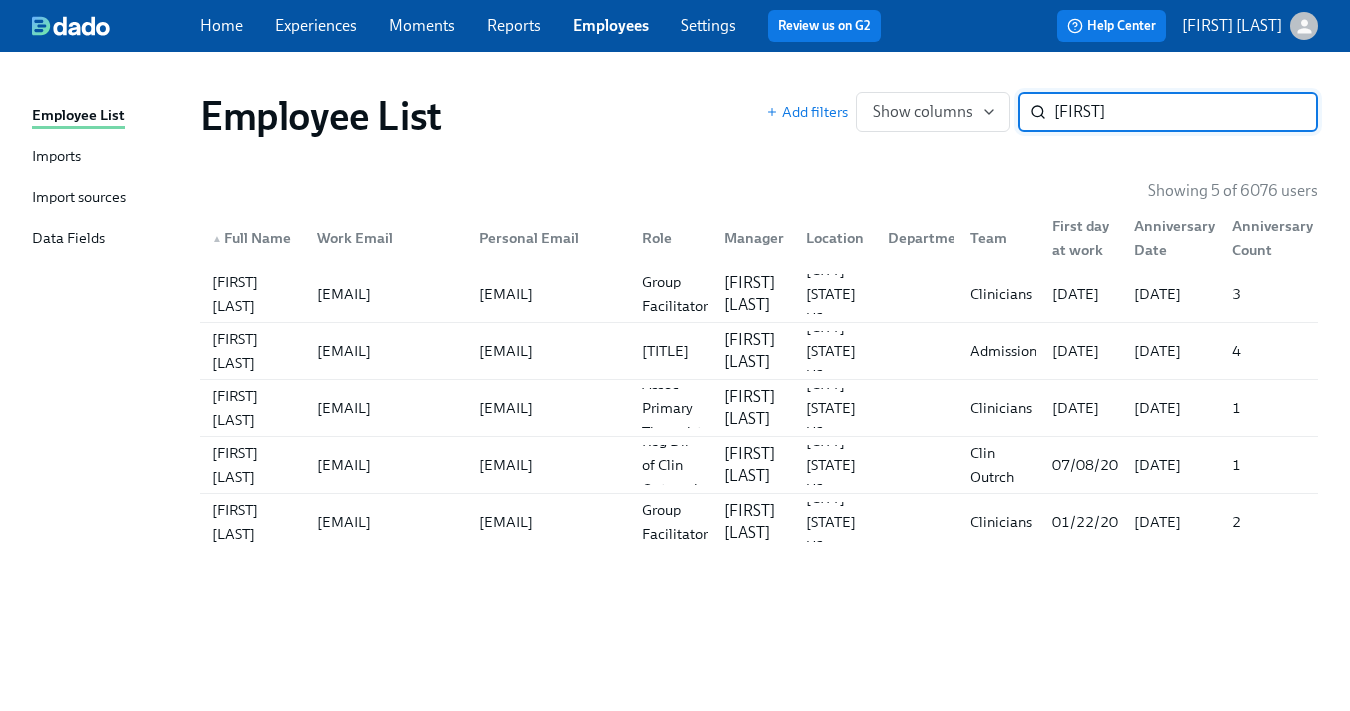 type on "[FIRST]" 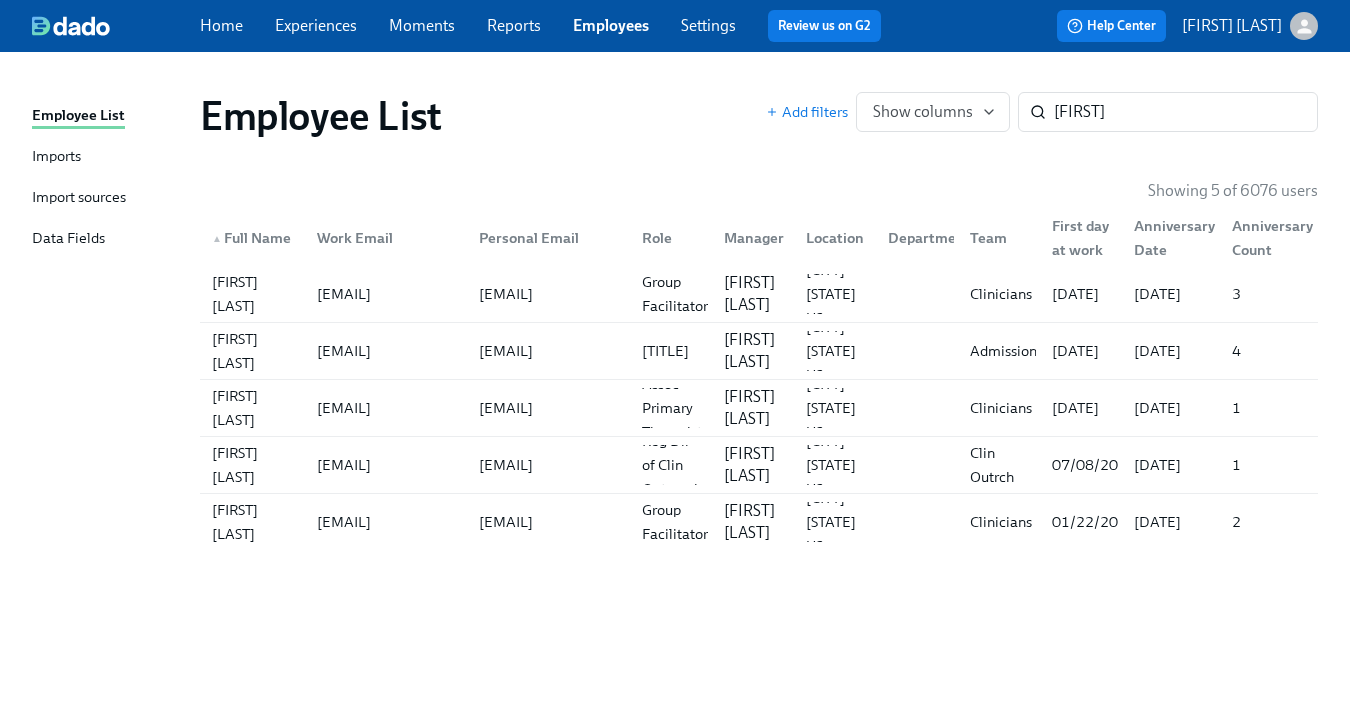 click on "Home Experiences Moments Reports Employees Settings Review us on G2 Help Center [FIRST] [LAST]" at bounding box center (675, 26) 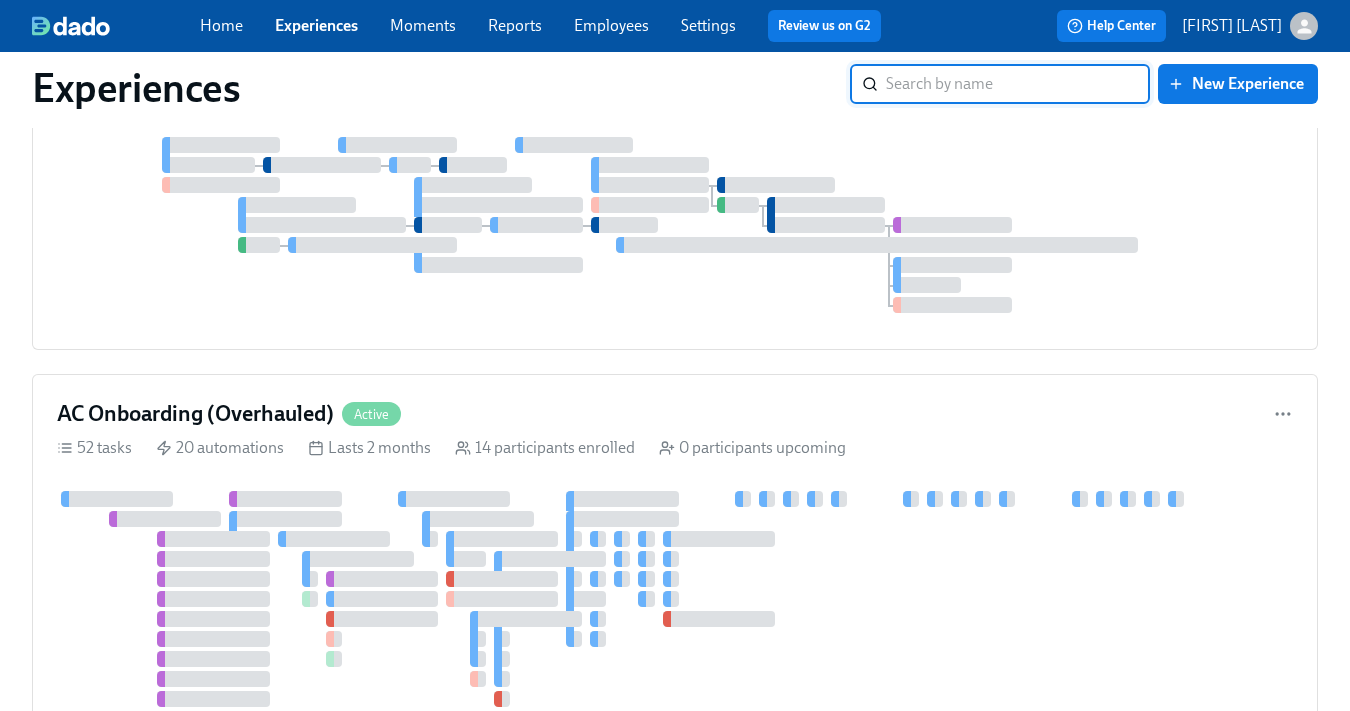 scroll, scrollTop: 1046, scrollLeft: 0, axis: vertical 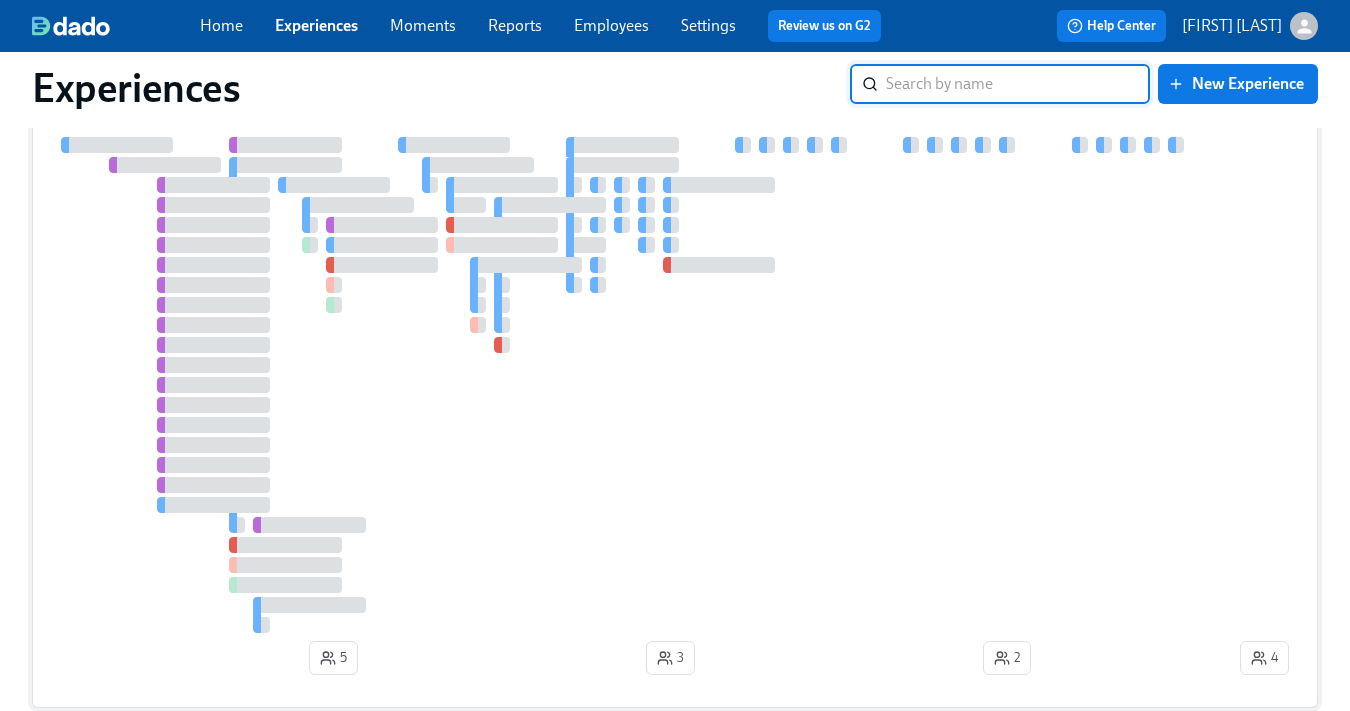 click at bounding box center [646, 385] 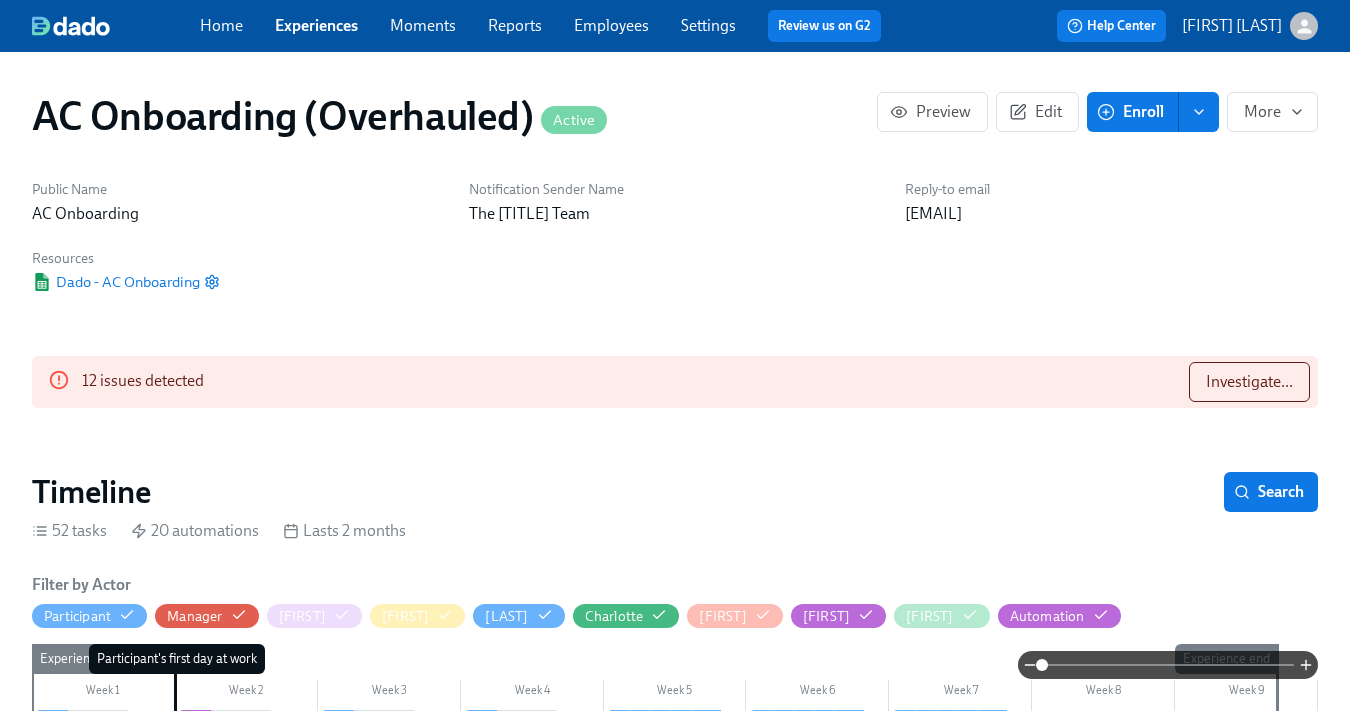 scroll, scrollTop: 0, scrollLeft: 11367, axis: horizontal 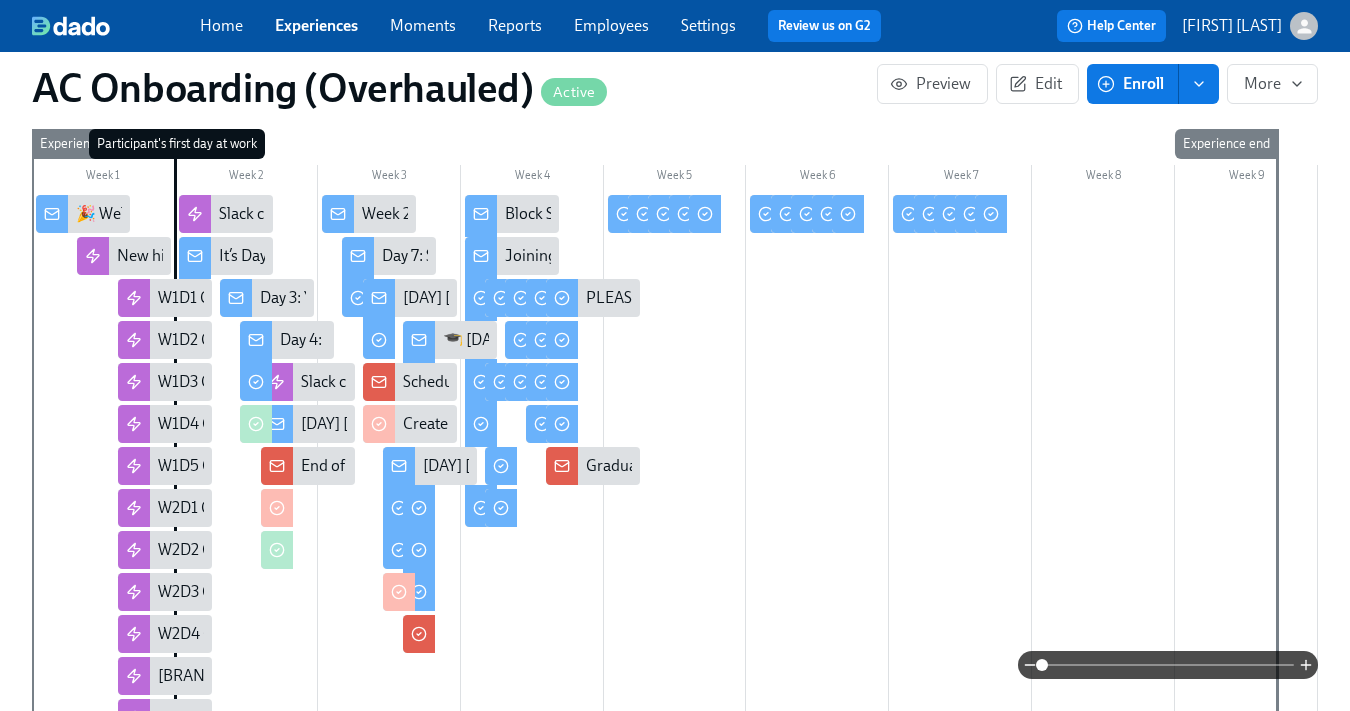 click on "Schedule Week 2 Mock Call + Check-In 📞" at bounding box center [410, 382] 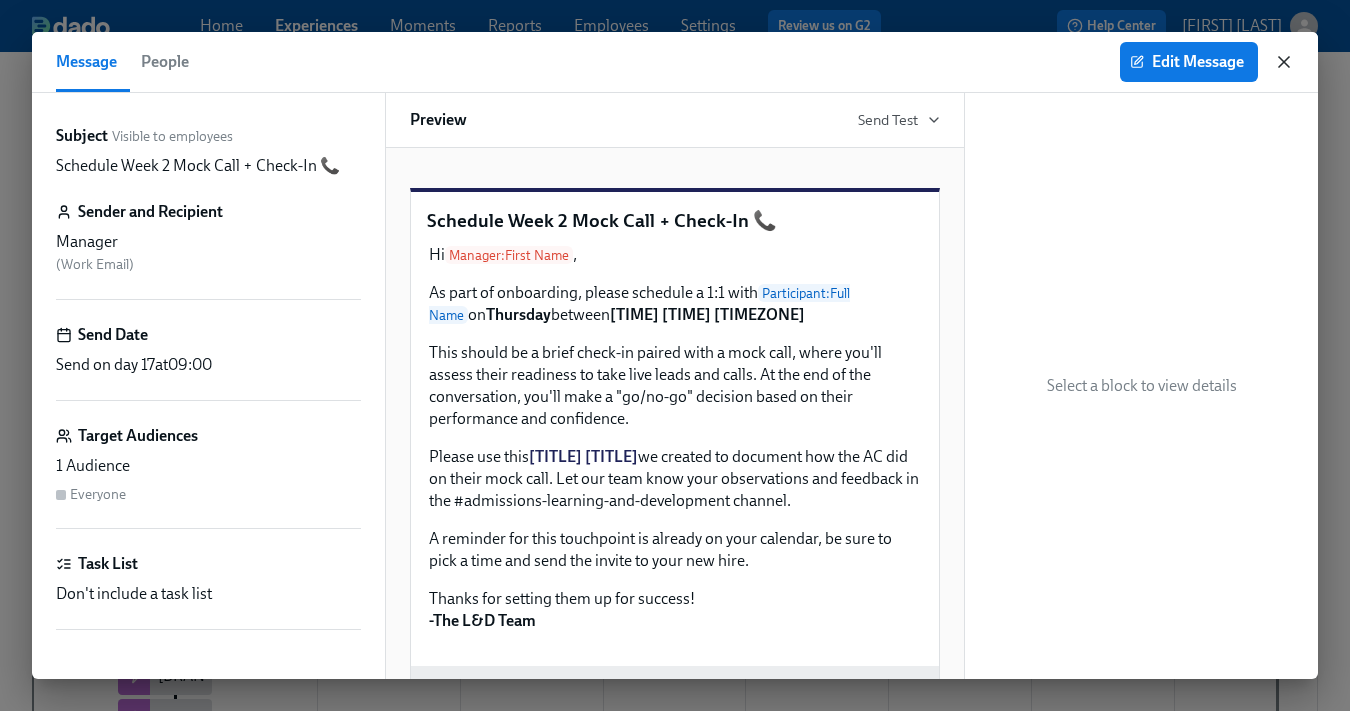 click 